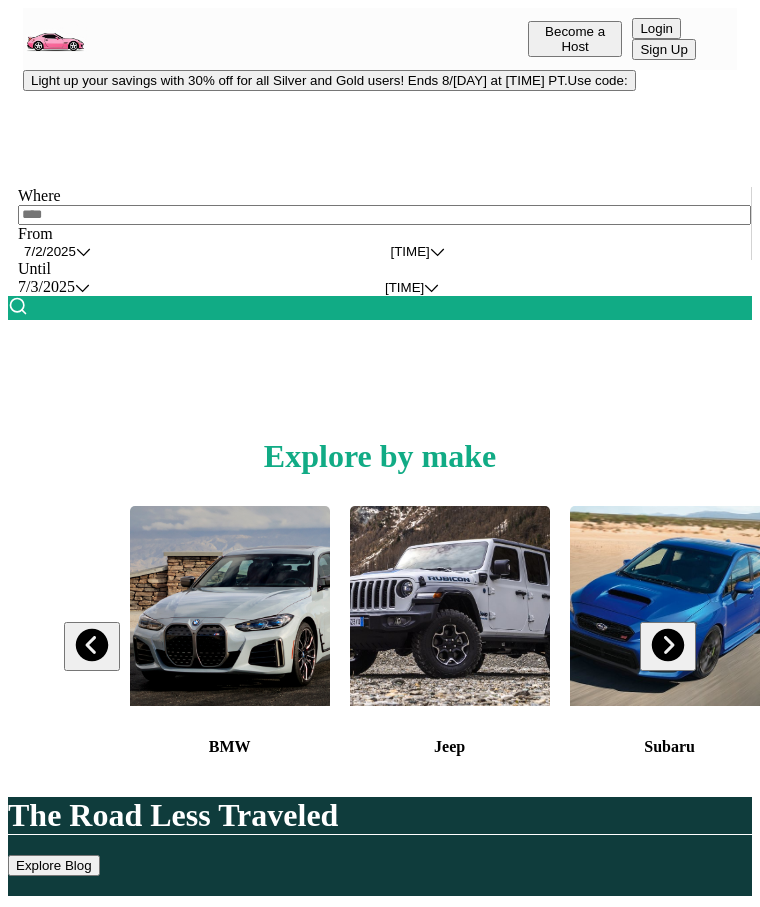 scroll, scrollTop: 0, scrollLeft: 0, axis: both 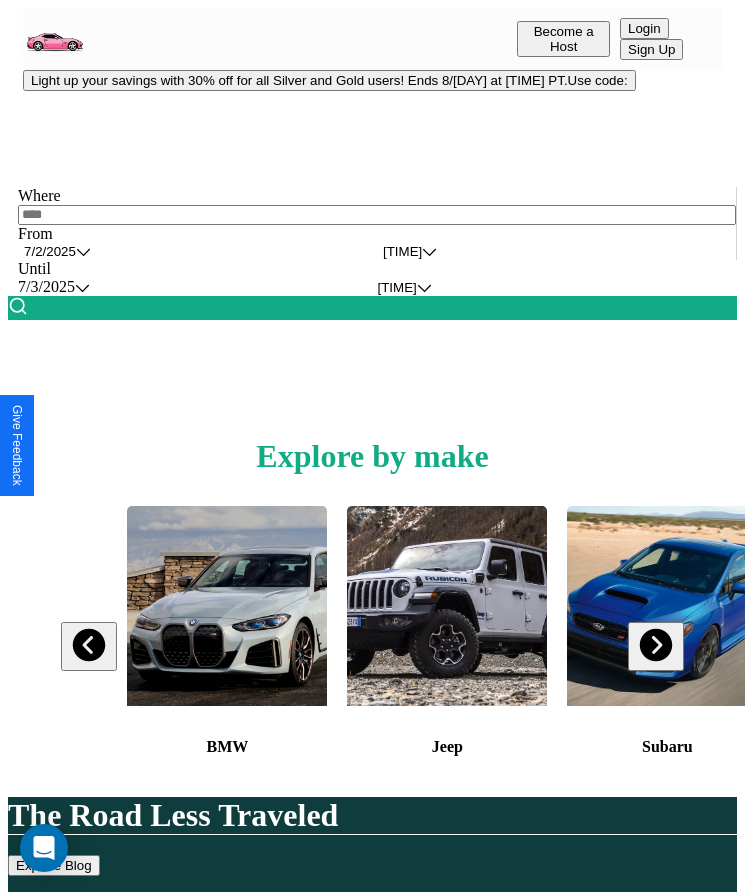 click on "Light up your savings with 30% off for all Silver and Gold users! Ends 8/1 at 1pm PT.  Use code:" at bounding box center (329, 80) 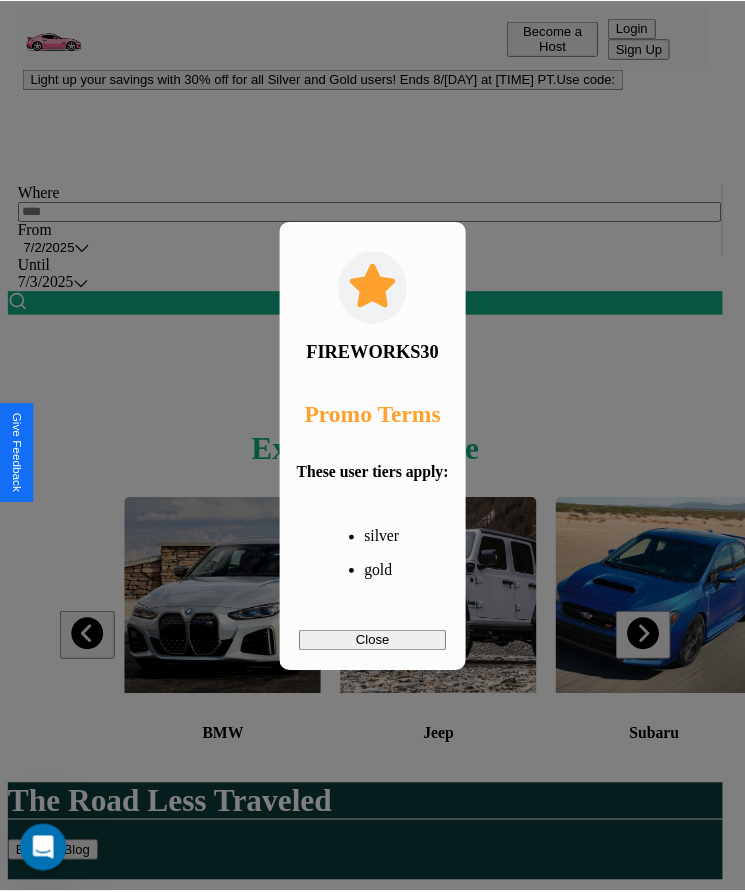 scroll, scrollTop: 0, scrollLeft: 0, axis: both 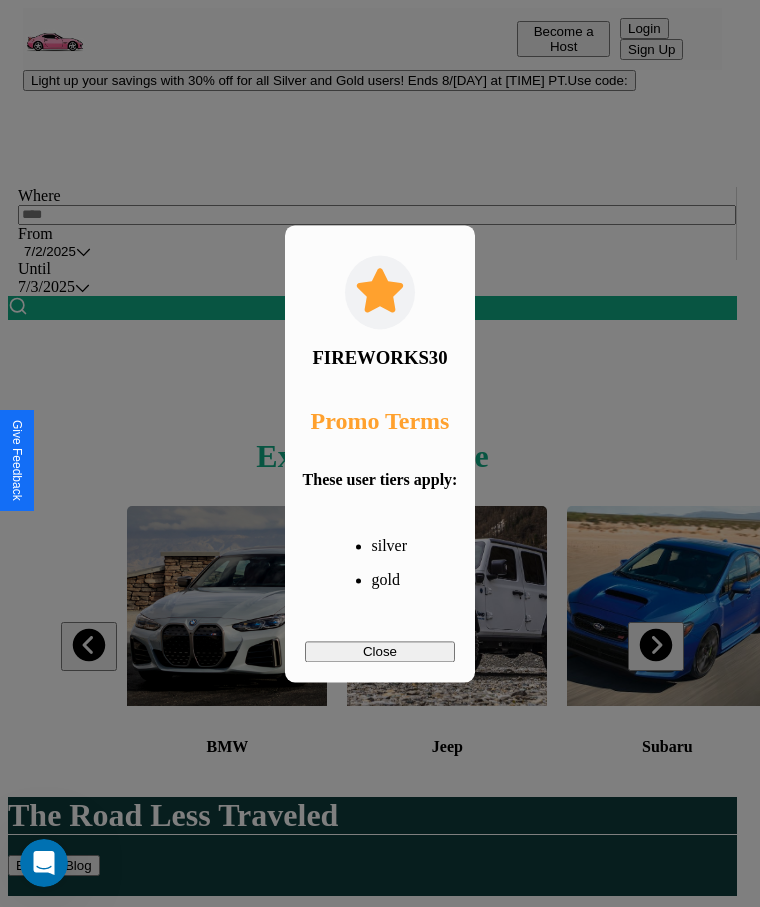 click on "Close" at bounding box center (380, 651) 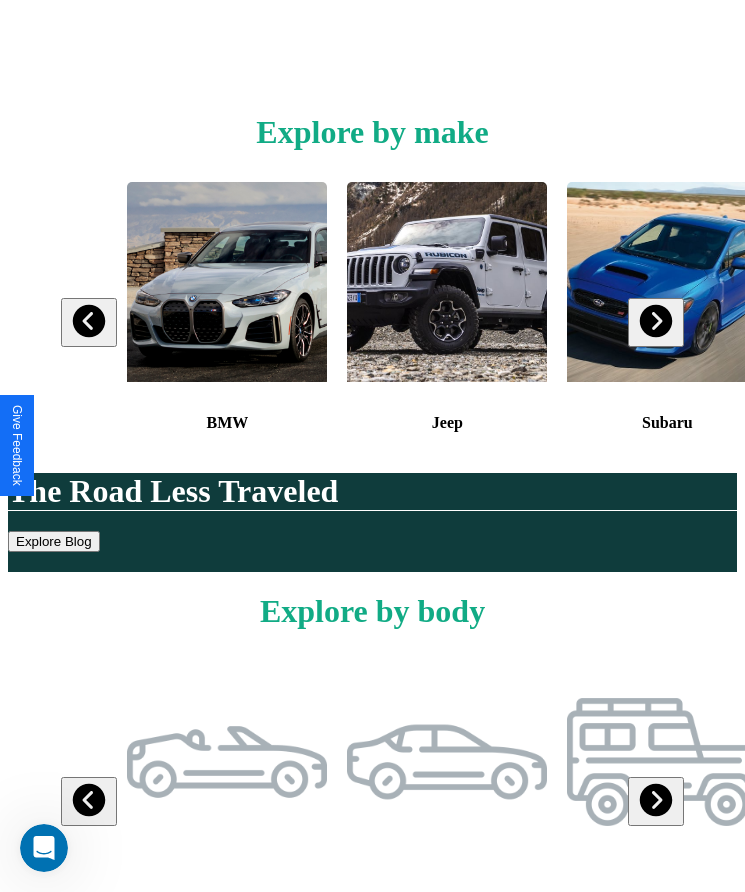 scroll, scrollTop: 334, scrollLeft: 0, axis: vertical 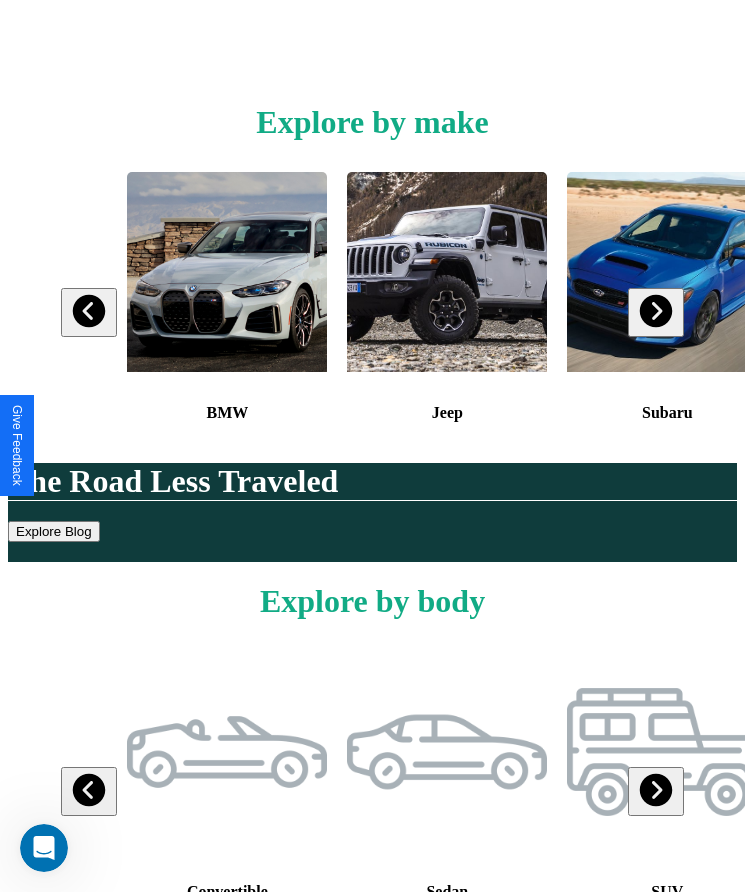 click at bounding box center (89, 311) 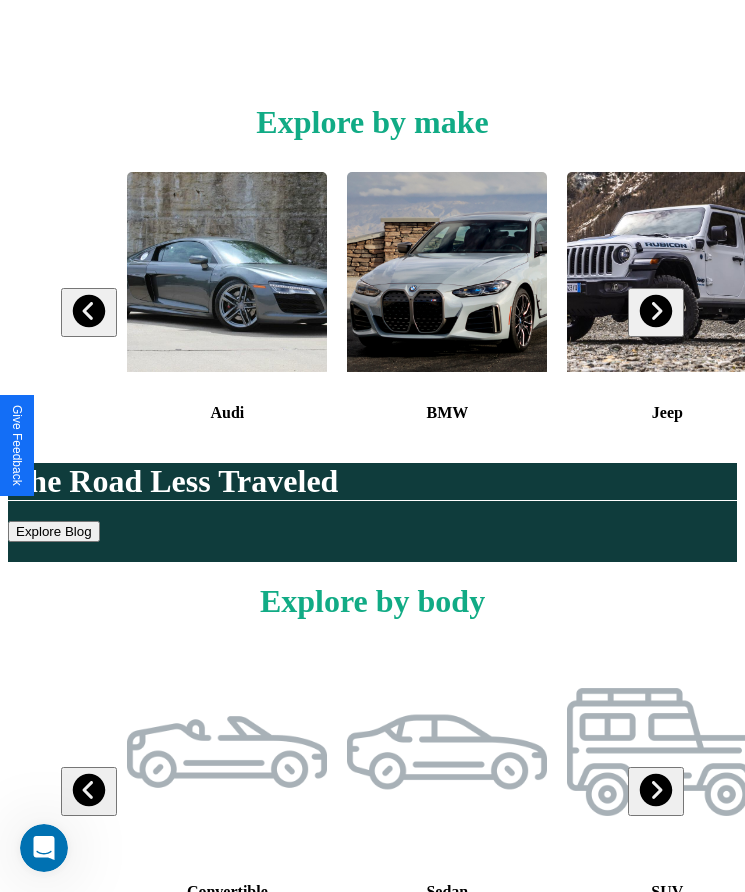 click at bounding box center [655, 311] 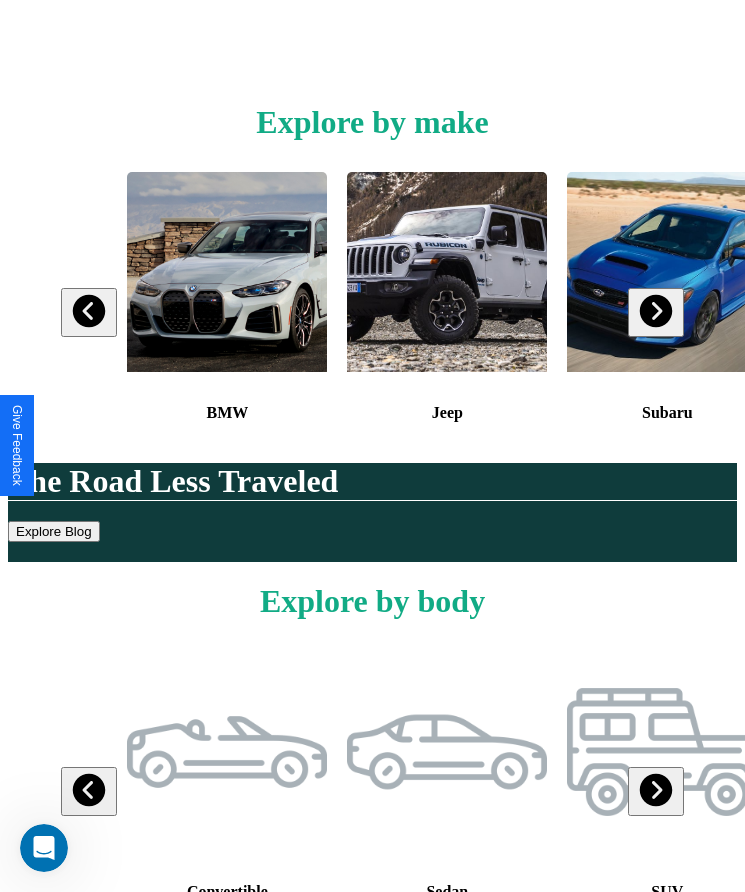 click at bounding box center [655, 311] 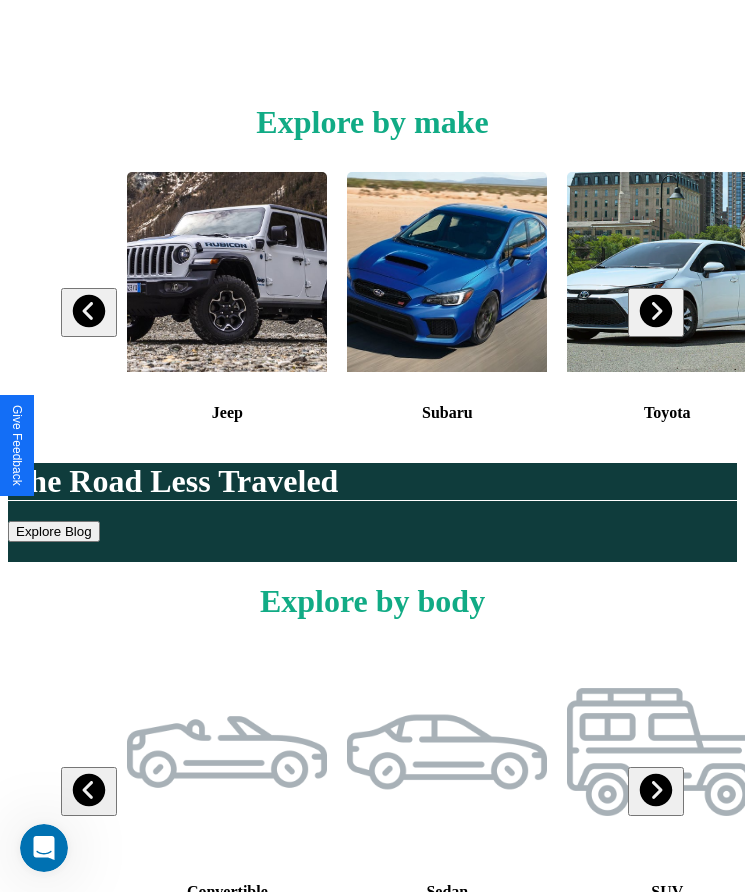 click at bounding box center (89, 311) 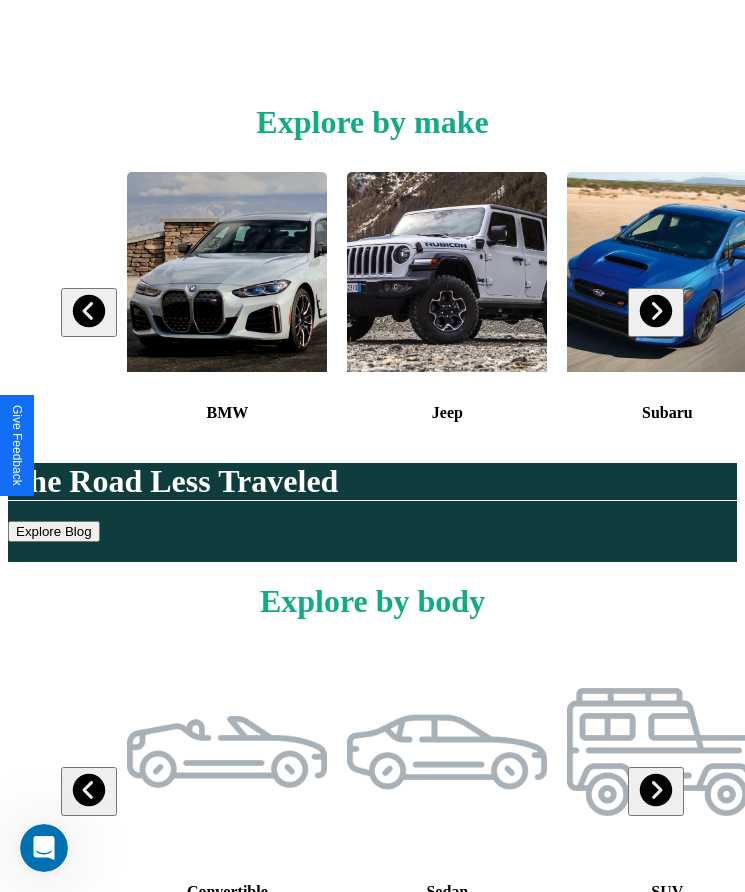 click at bounding box center (655, 311) 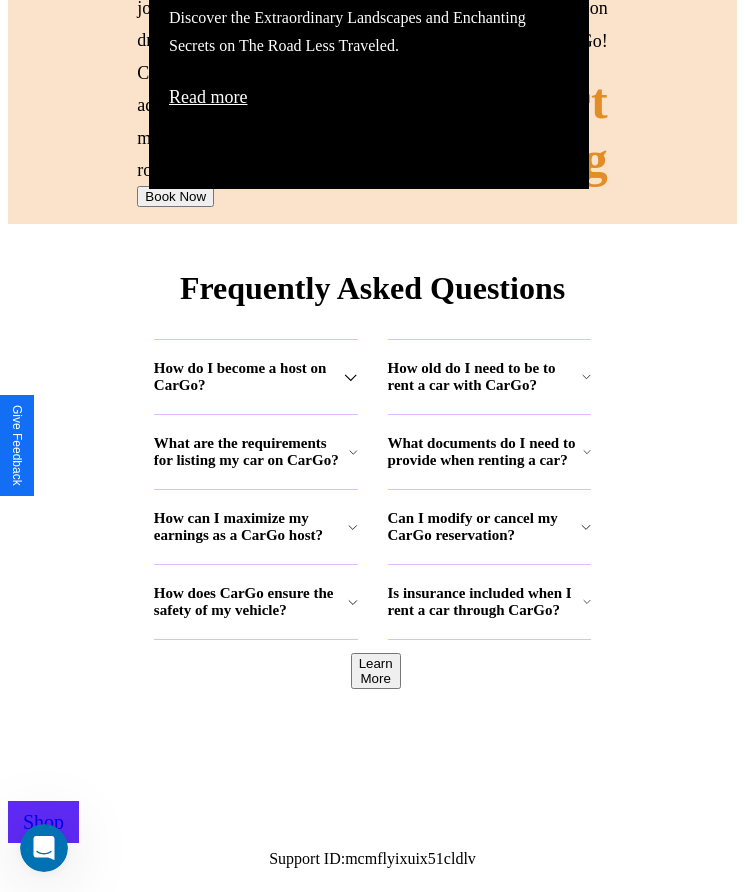 scroll, scrollTop: 2245, scrollLeft: 0, axis: vertical 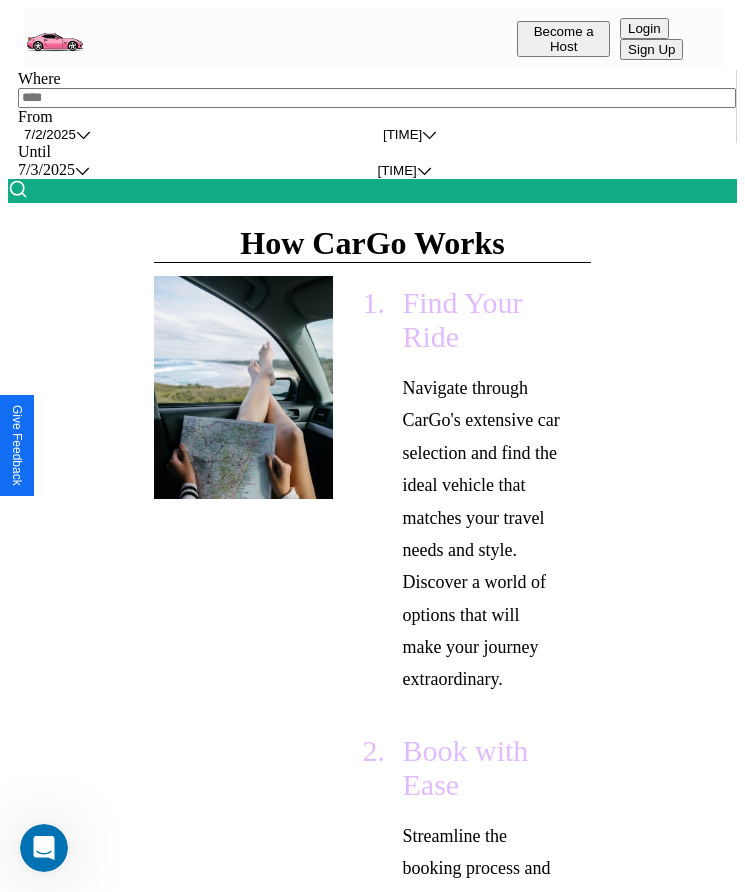 click at bounding box center (377, 98) 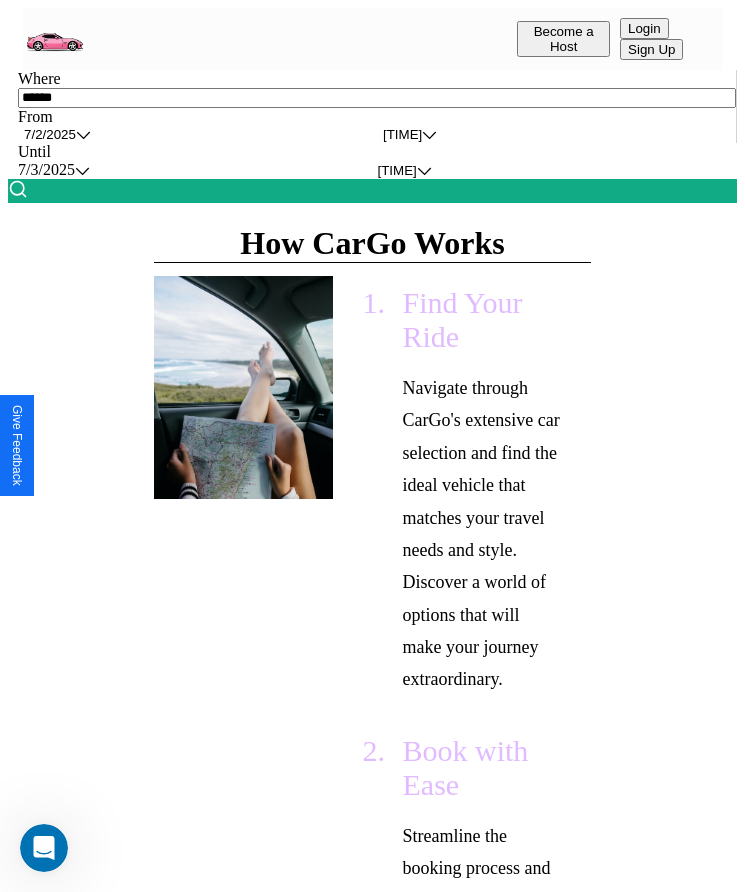 type on "******" 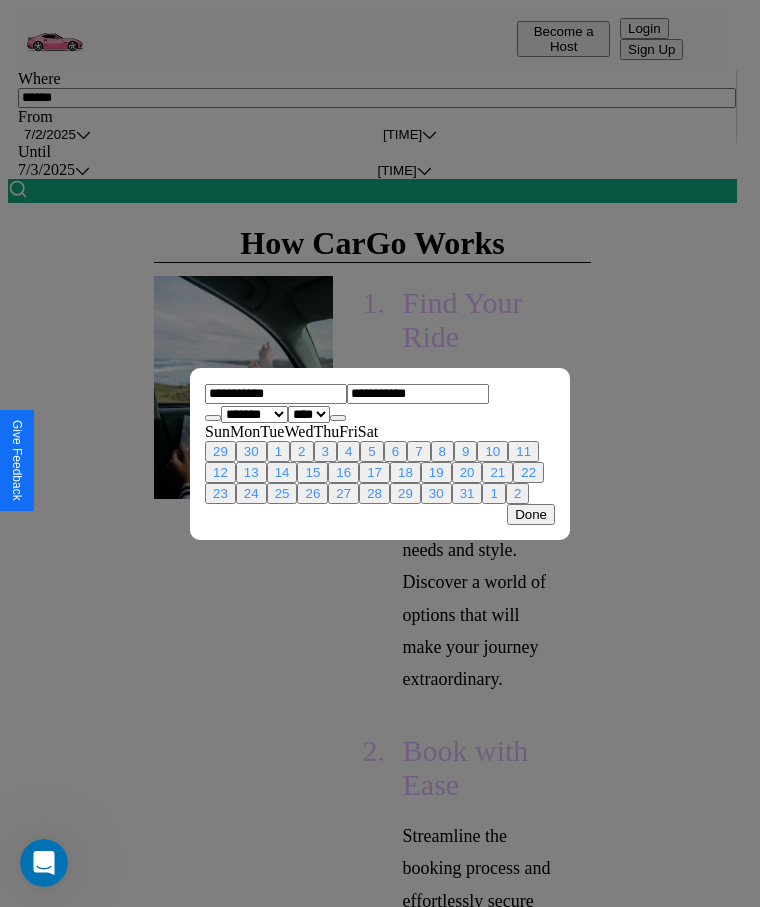 click on "******* ******** ***** ***** *** **** **** ****** ********* ******* ******** ********" at bounding box center [254, 414] 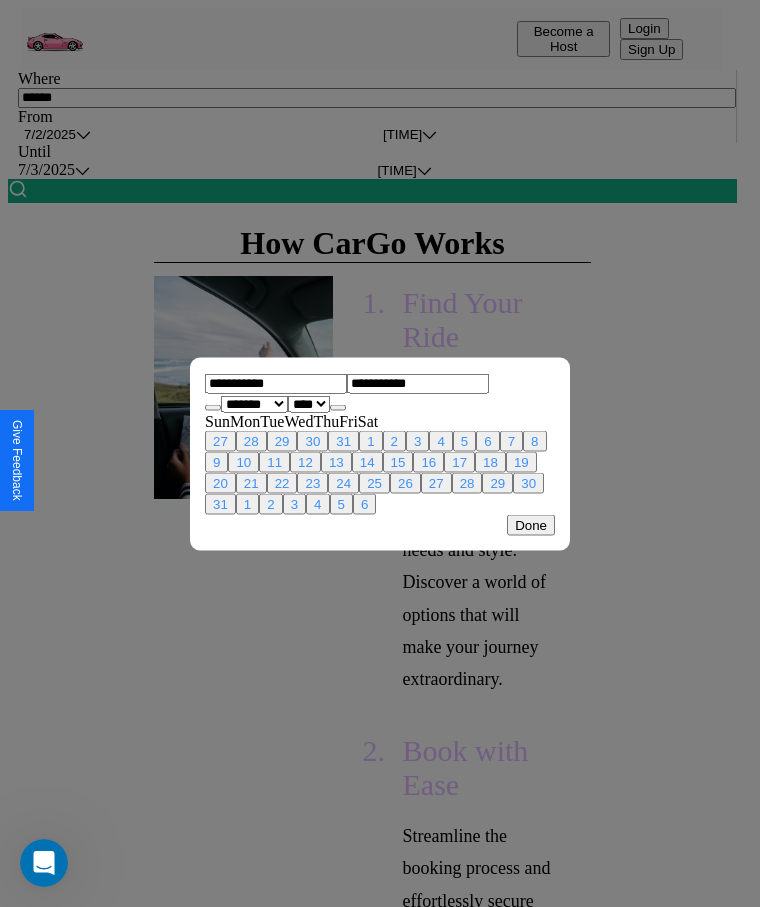 click on "12" at bounding box center [305, 461] 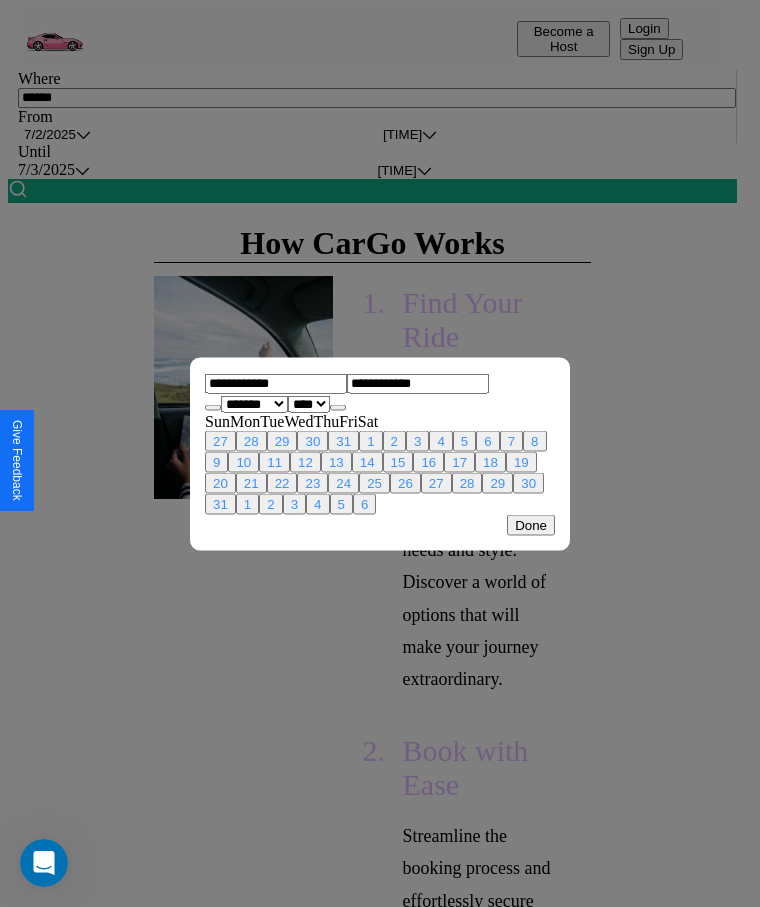 click on "13" at bounding box center (336, 461) 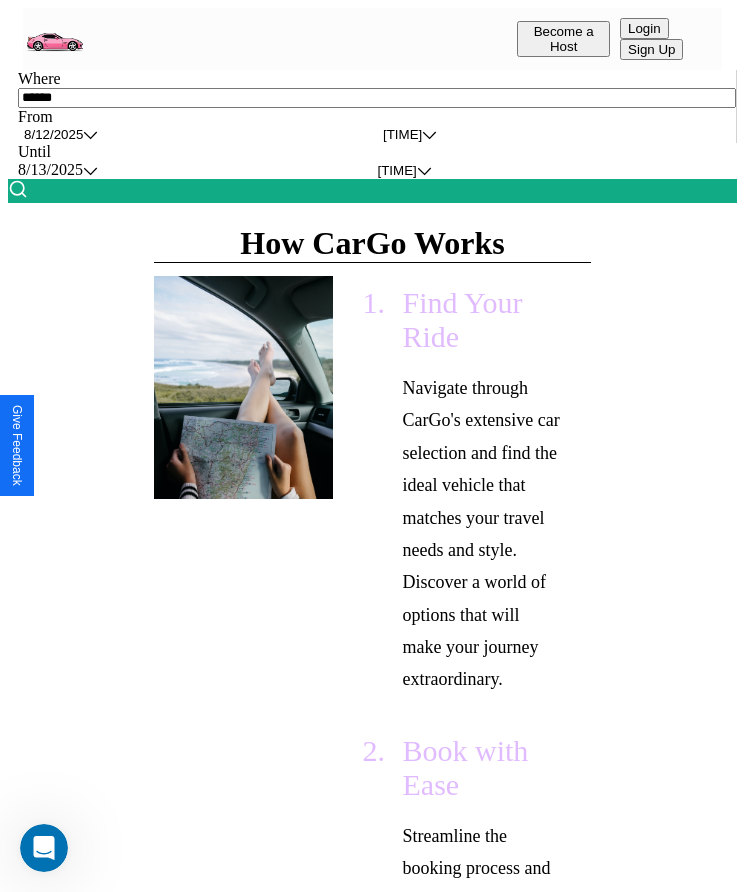 click at bounding box center (18, 189) 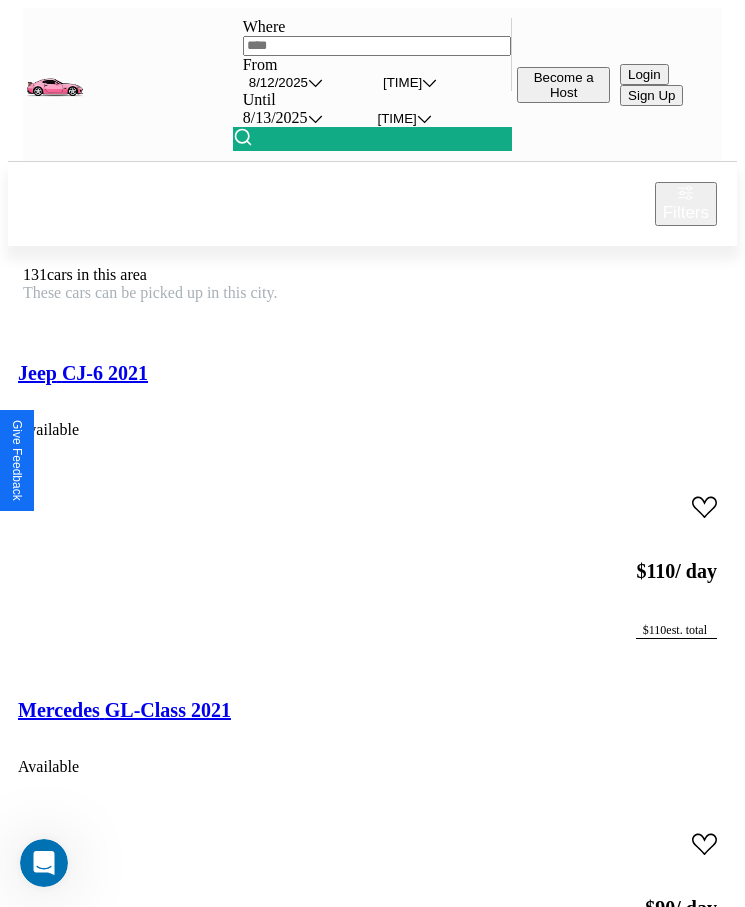 scroll, scrollTop: 50, scrollLeft: 0, axis: vertical 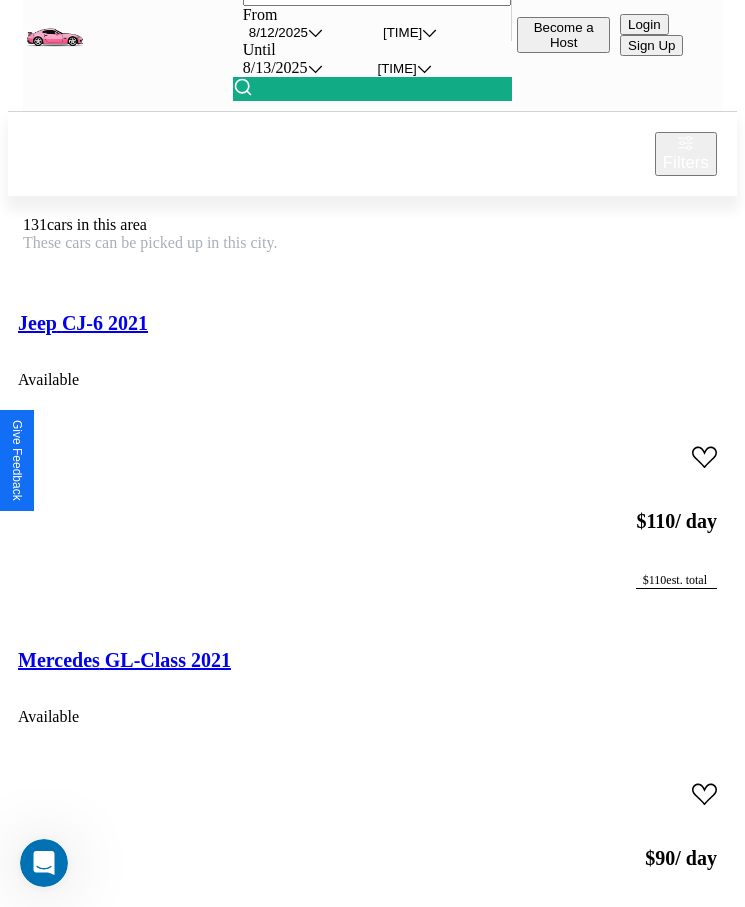 click on "Audi   SQ8   2014 Available" at bounding box center [372, 348] 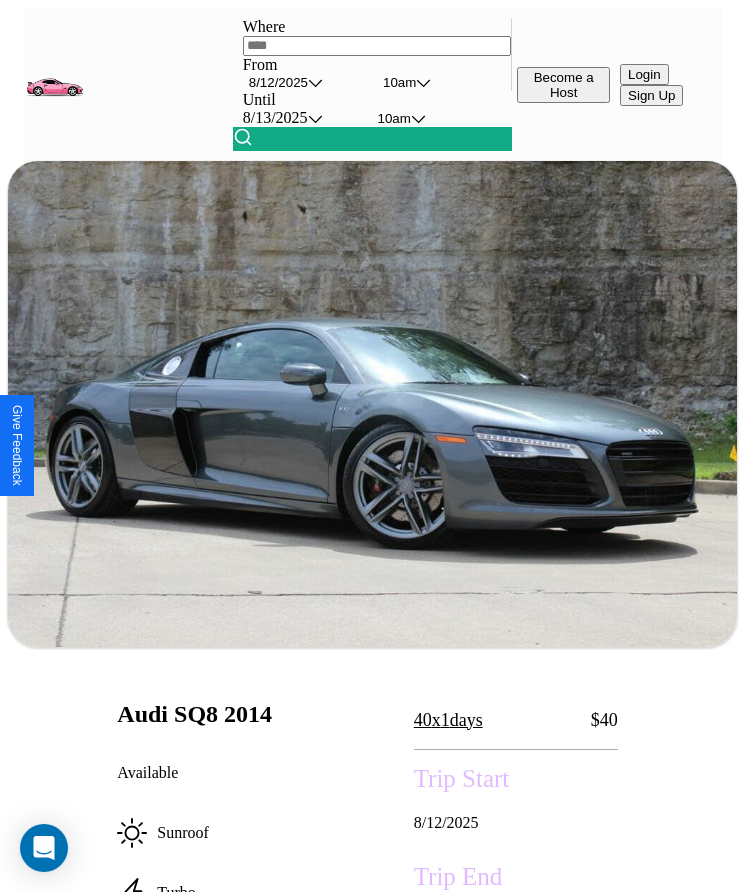 scroll, scrollTop: 698, scrollLeft: 0, axis: vertical 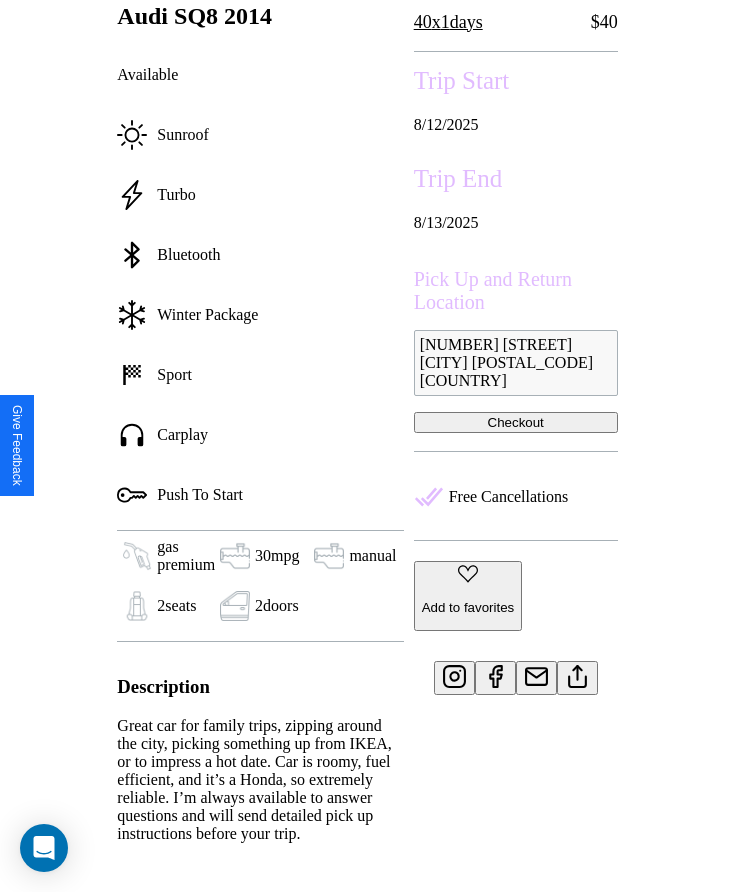 click on "Add to favorites" at bounding box center (468, 607) 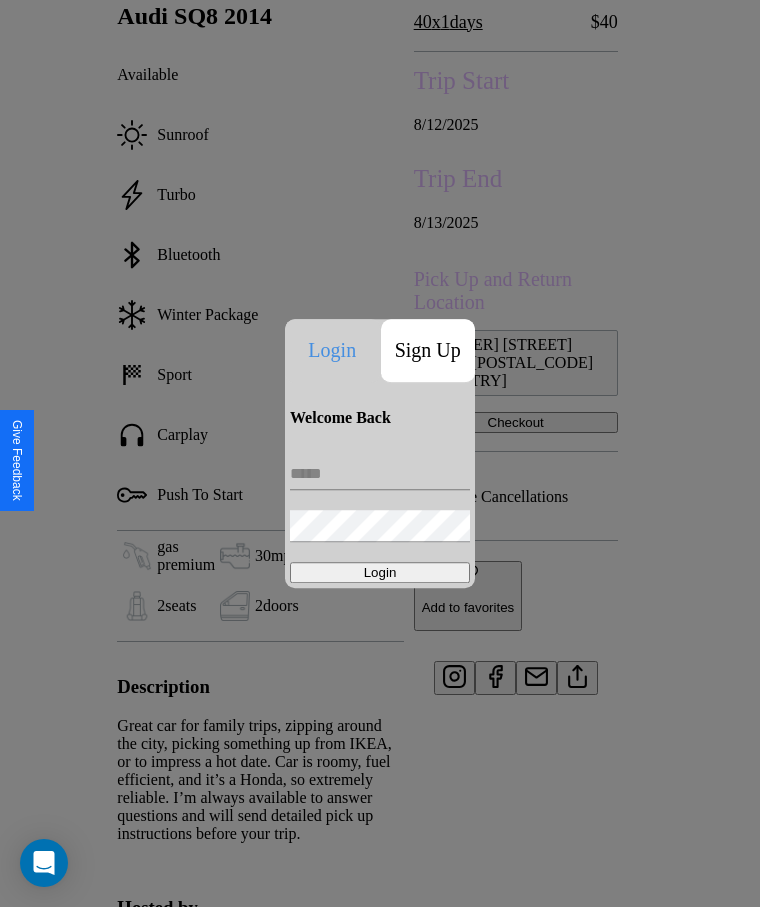 click on "Sign Up" at bounding box center (428, 350) 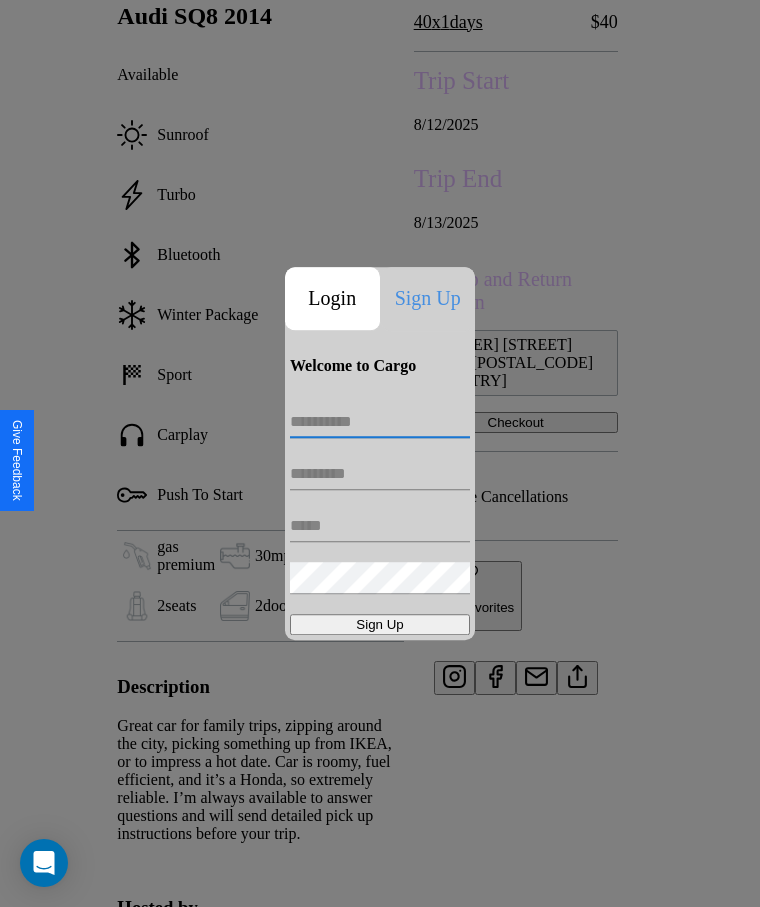 click at bounding box center (380, 422) 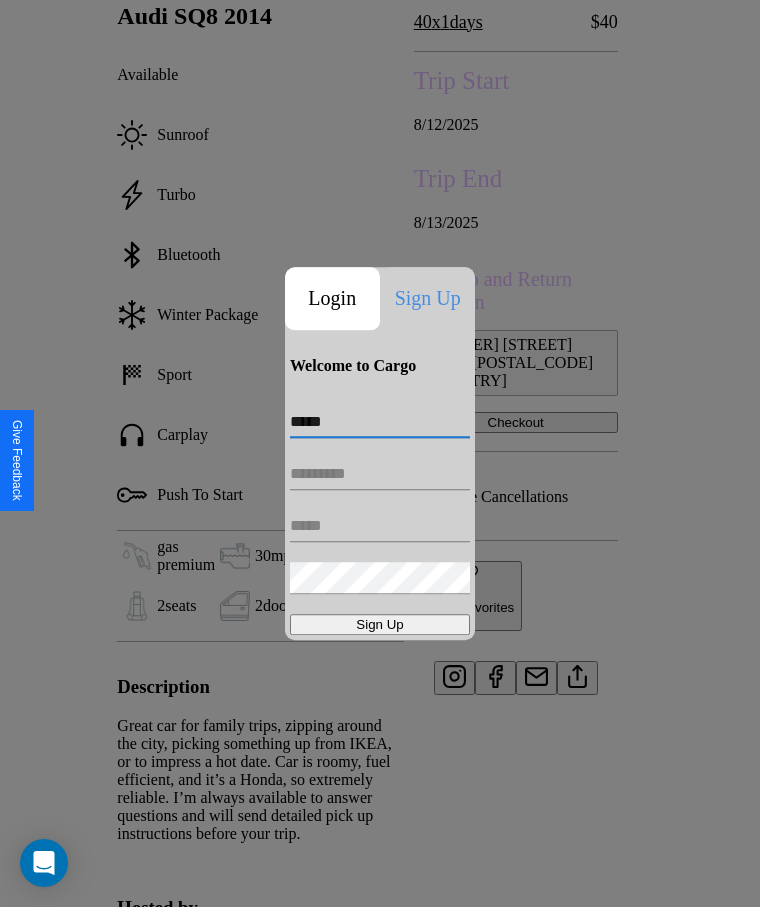 type on "*****" 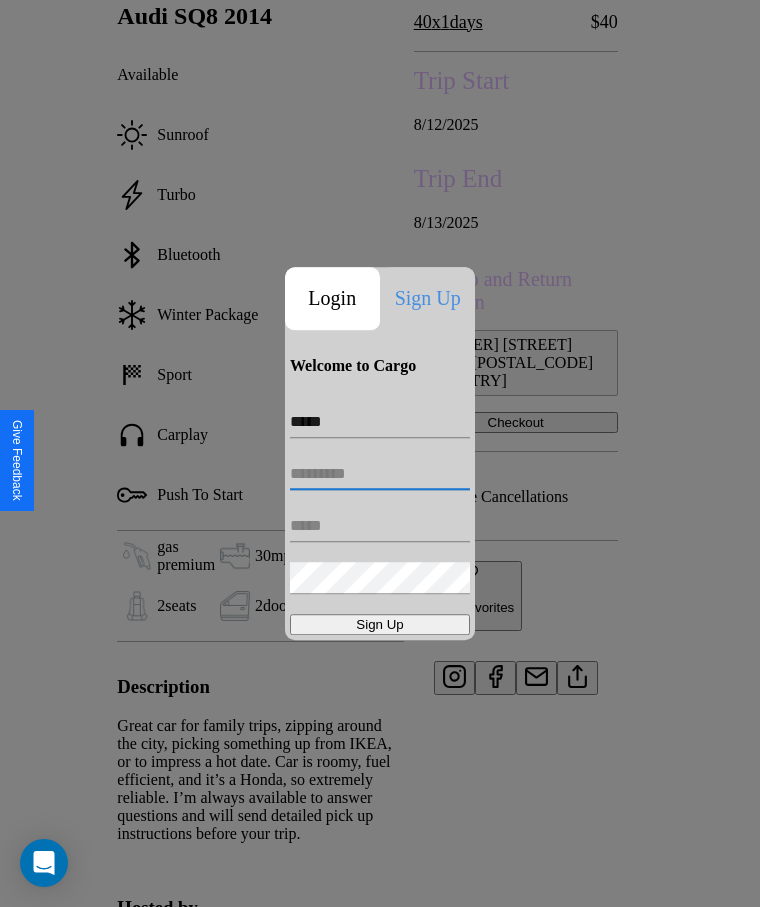 click at bounding box center (380, 474) 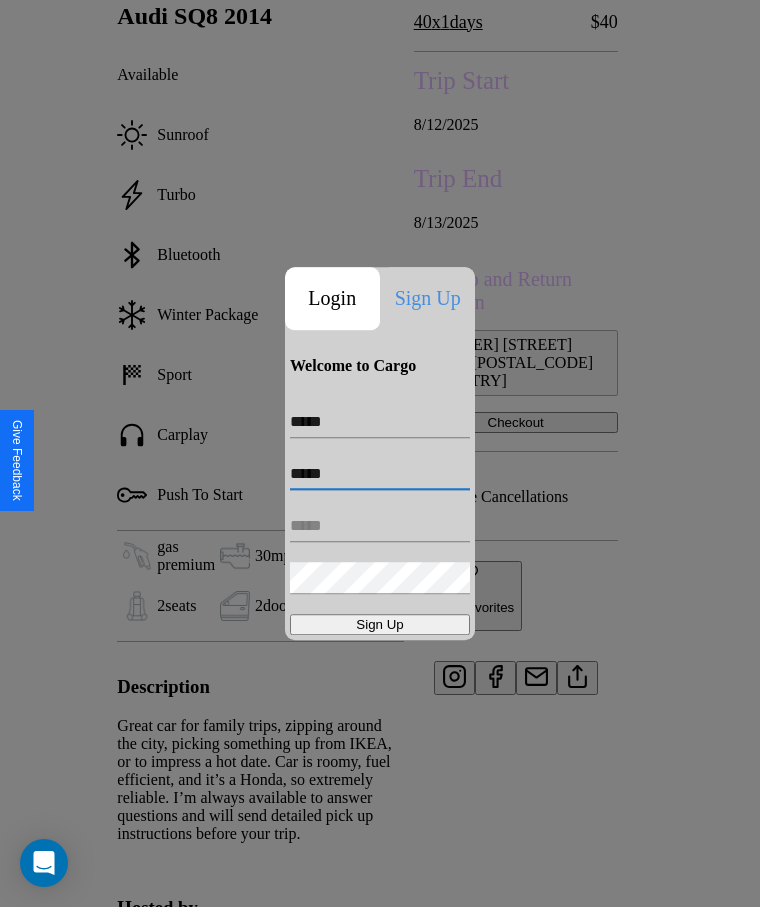 type on "*****" 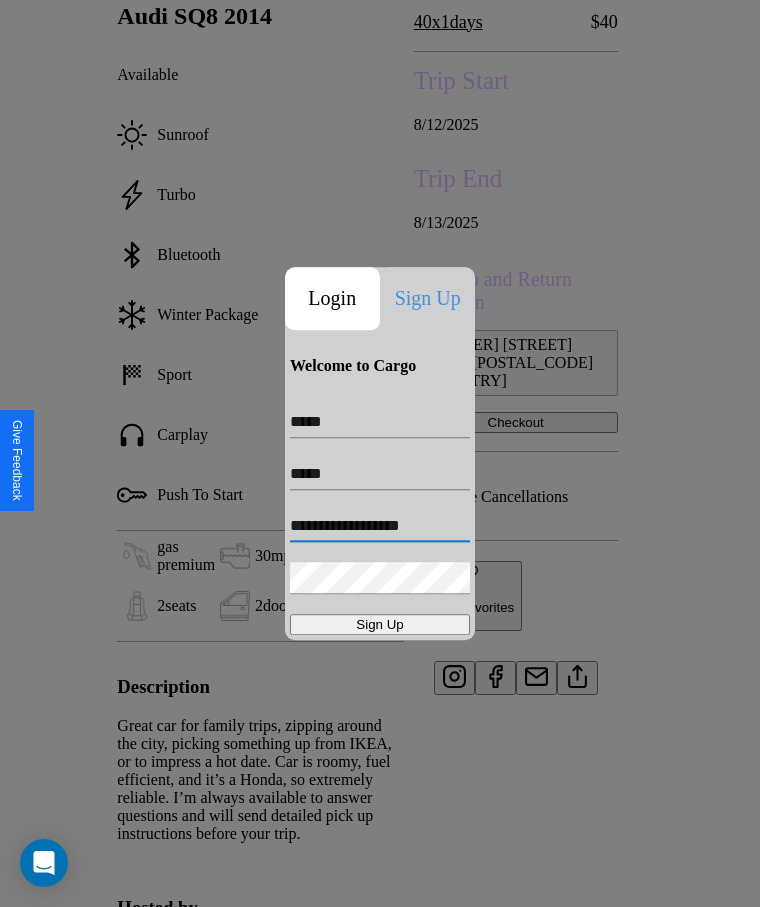 type on "**********" 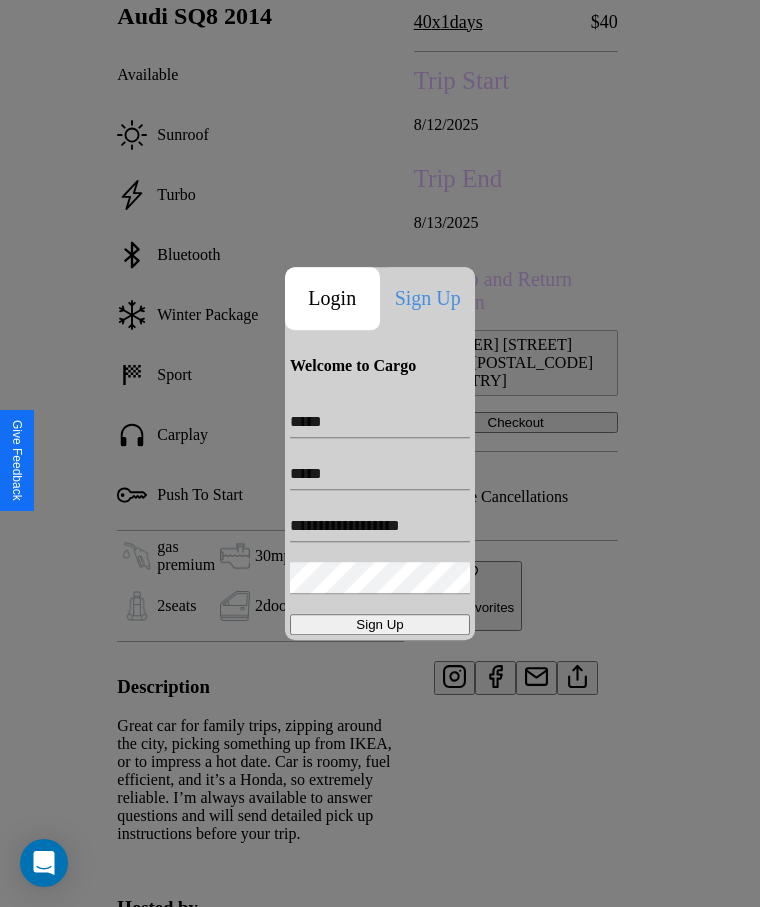 click on "Sign Up" at bounding box center (380, 624) 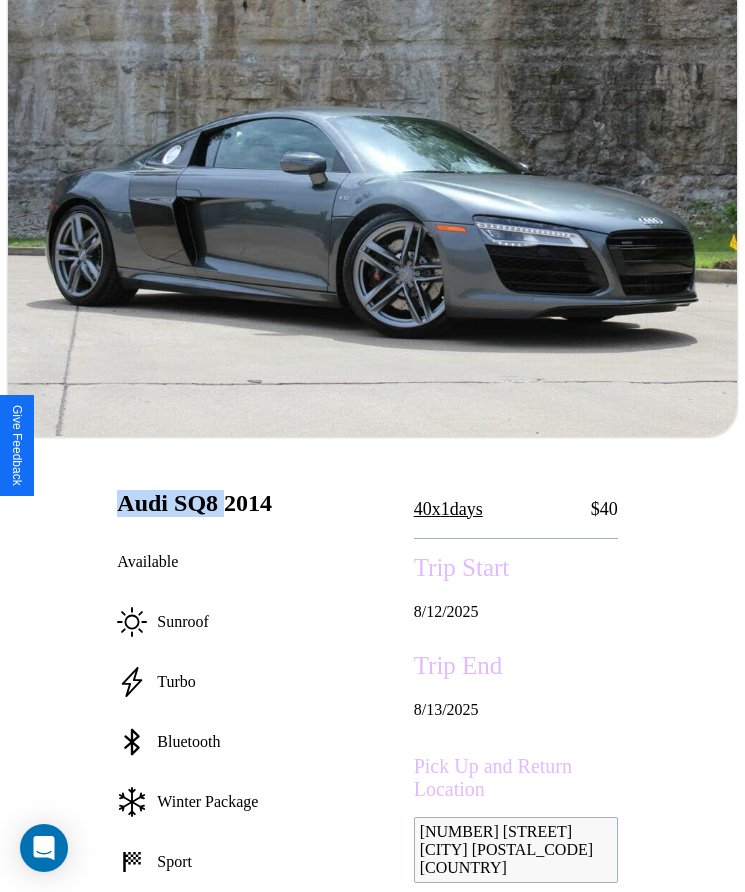 scroll, scrollTop: 192, scrollLeft: 0, axis: vertical 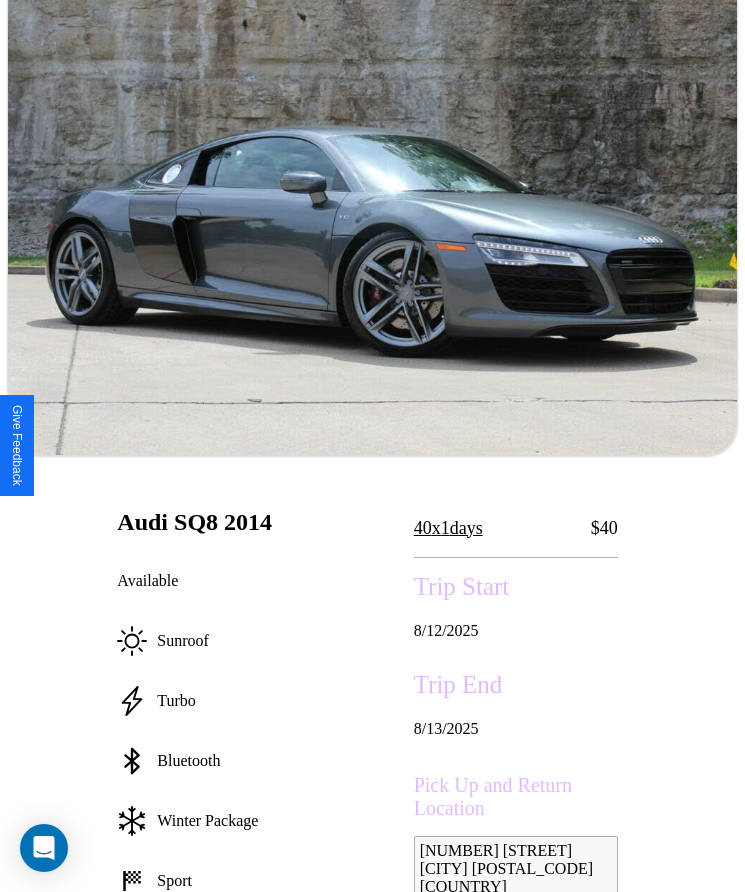 click on "40  x  1  days" at bounding box center (448, 528) 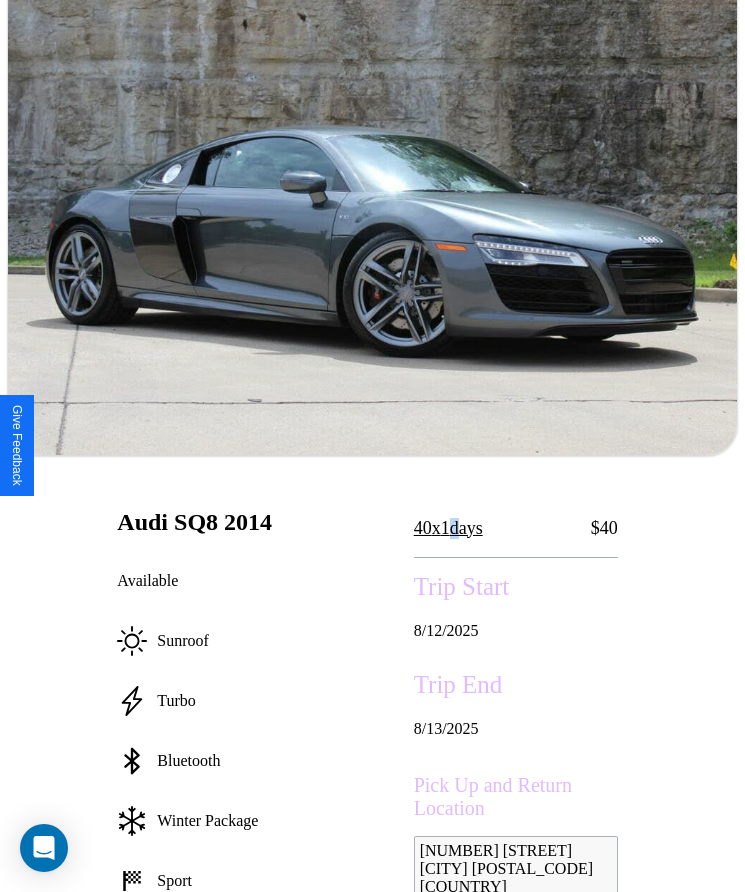 click on "40  x  1  days" at bounding box center (448, 528) 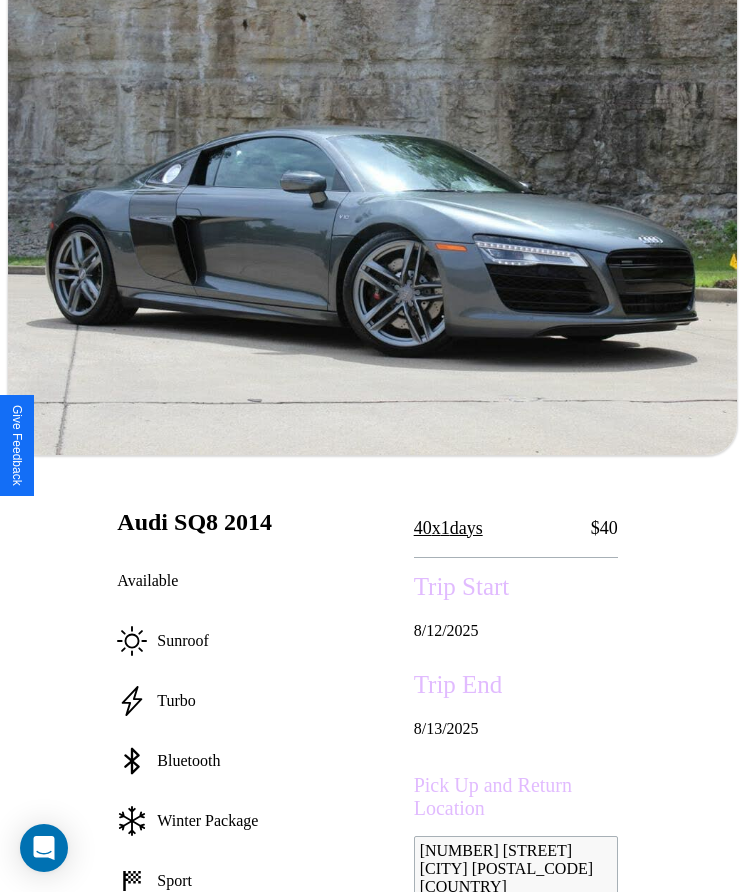 click on "40  x  1  days" at bounding box center [448, 528] 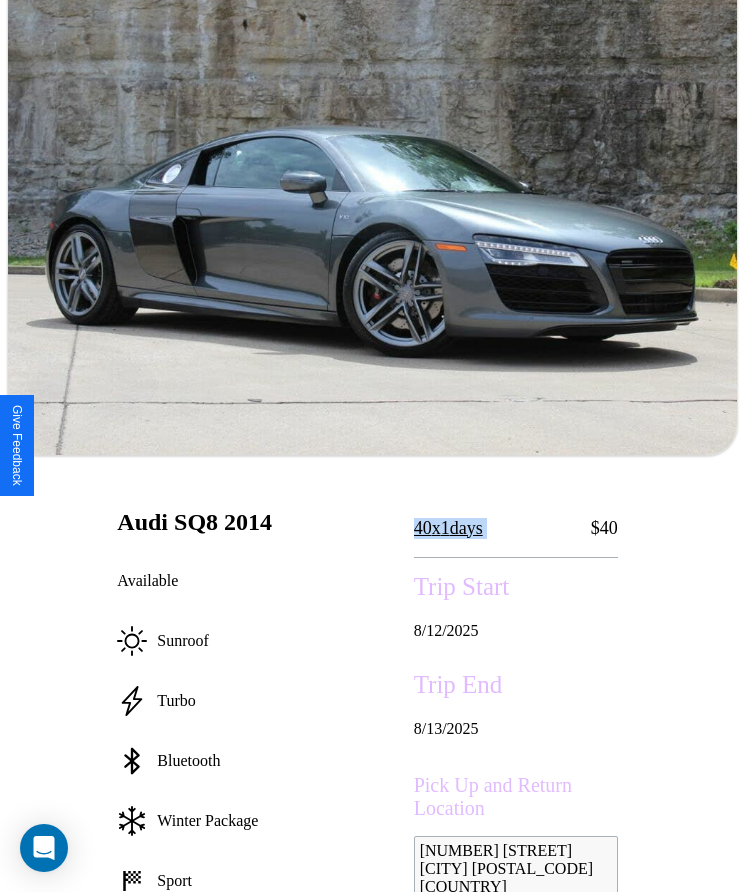 click on "40  x  1  days" at bounding box center (448, 528) 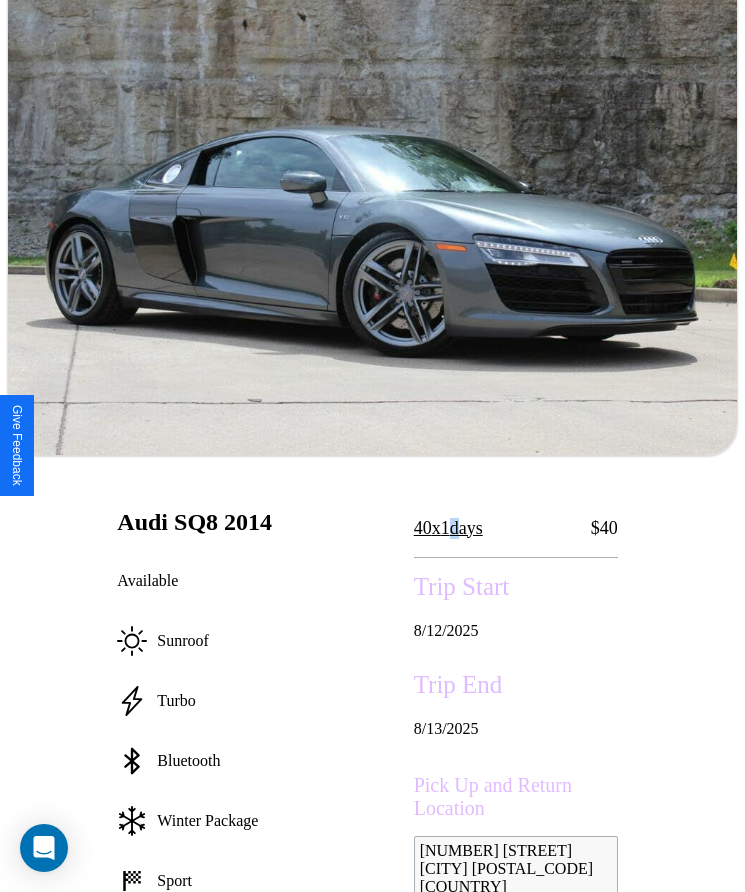 click on "40  x  1  days" at bounding box center [448, 528] 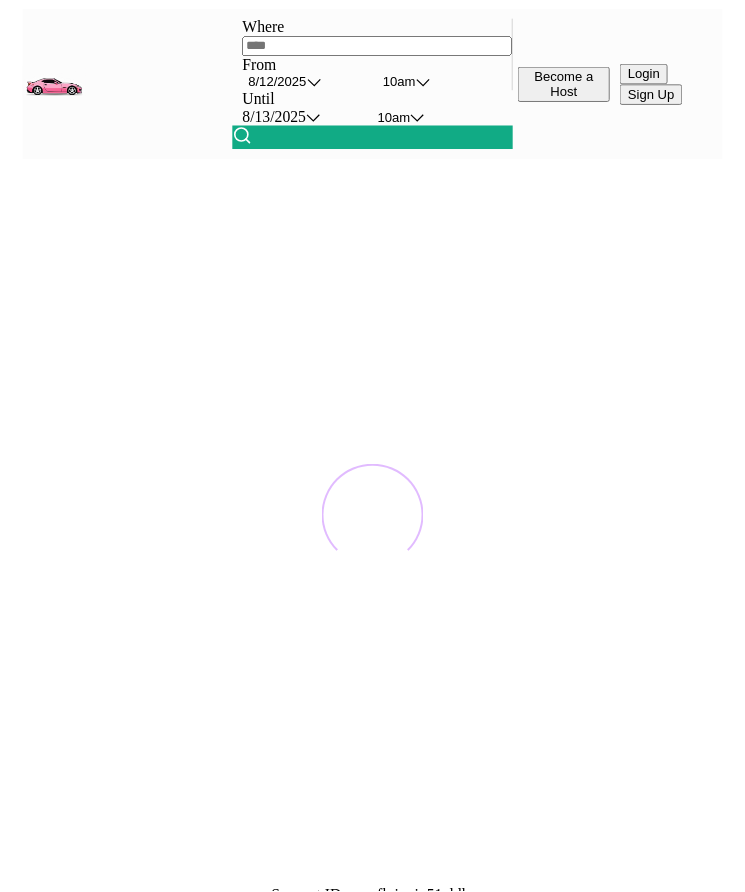 scroll, scrollTop: 0, scrollLeft: 0, axis: both 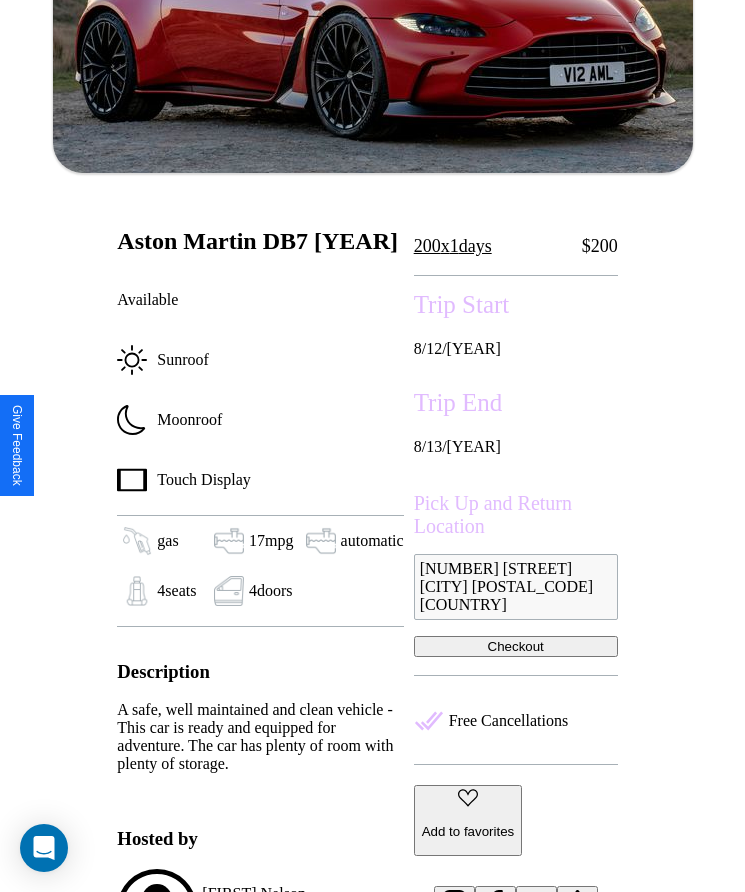 click on "[NUMBER] [STREET] [CITY] [POSTAL_CODE] [COUNTRY]" at bounding box center (516, 587) 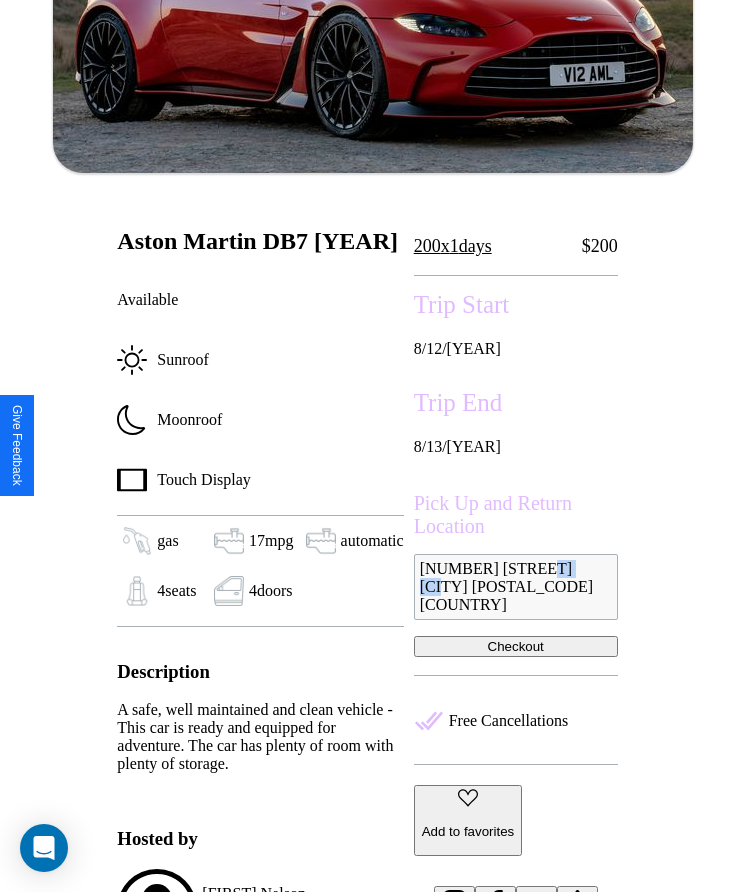 click on "[NUMBER] [STREET] [CITY] [POSTAL_CODE] [COUNTRY]" at bounding box center [516, 587] 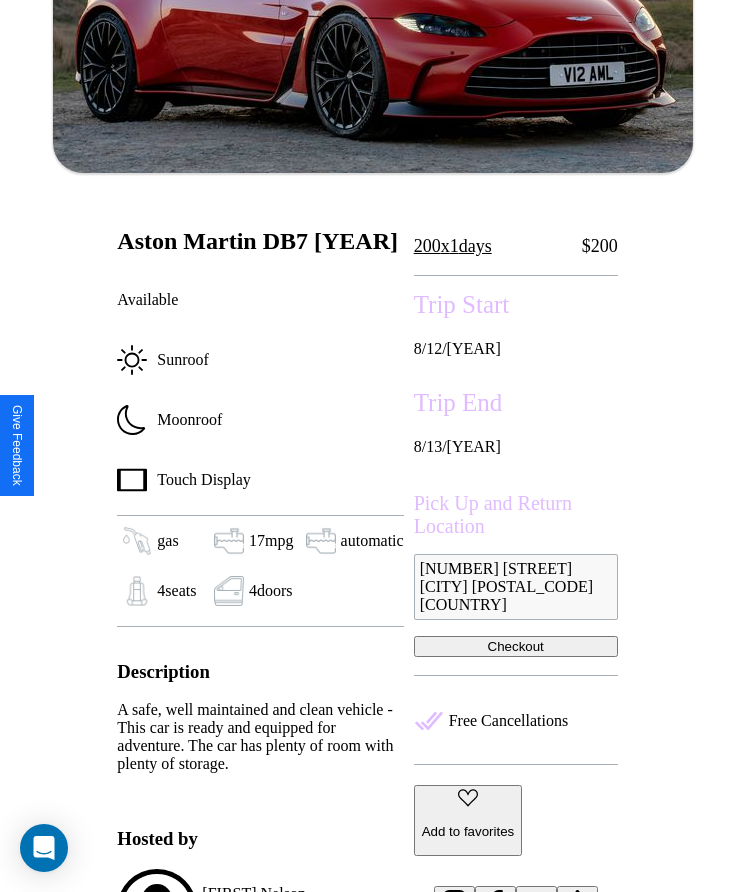 click on "[NUMBER] [STREET] [CITY] [POSTAL_CODE] [COUNTRY]" at bounding box center (516, 587) 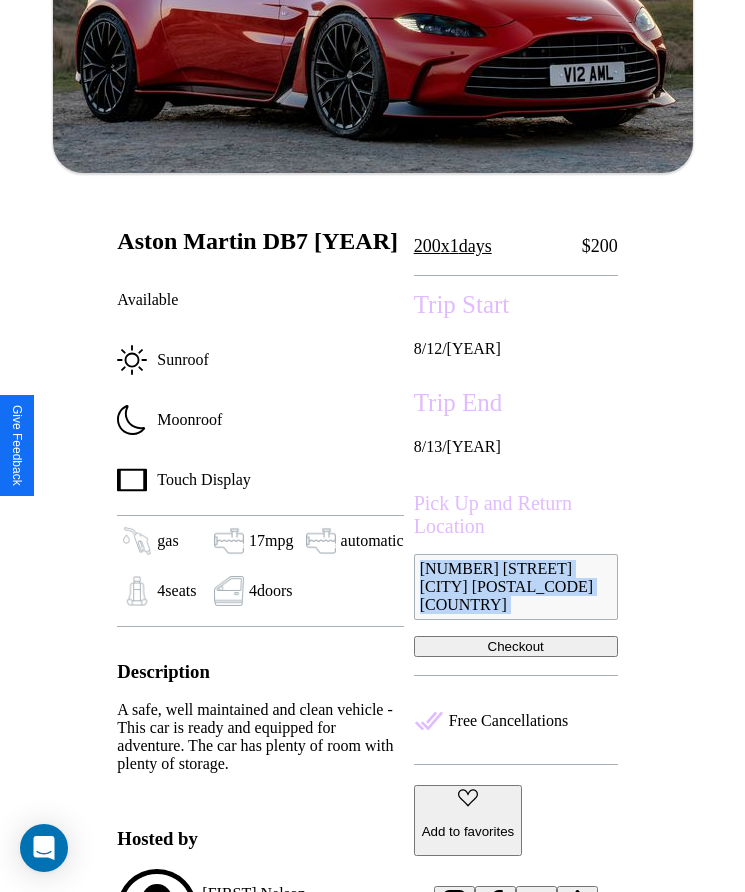click on "[NUMBER] [STREET] [CITY] [POSTAL_CODE] [COUNTRY]" at bounding box center [516, 587] 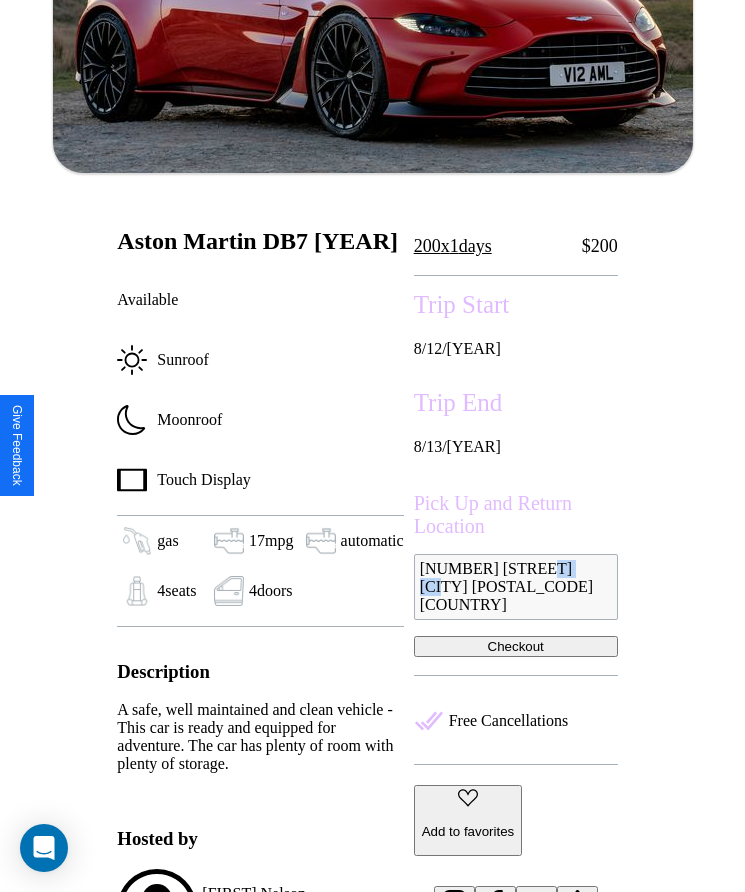 click on "[NUMBER] [STREET] [CITY] [POSTAL_CODE] [COUNTRY]" at bounding box center (516, 587) 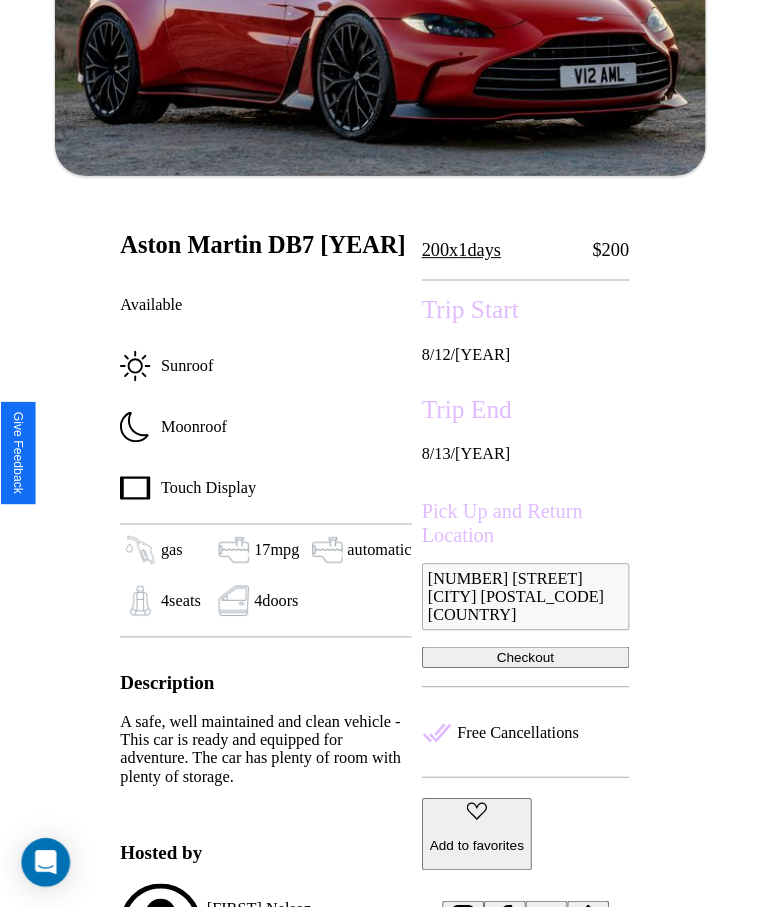 scroll, scrollTop: 262, scrollLeft: 0, axis: vertical 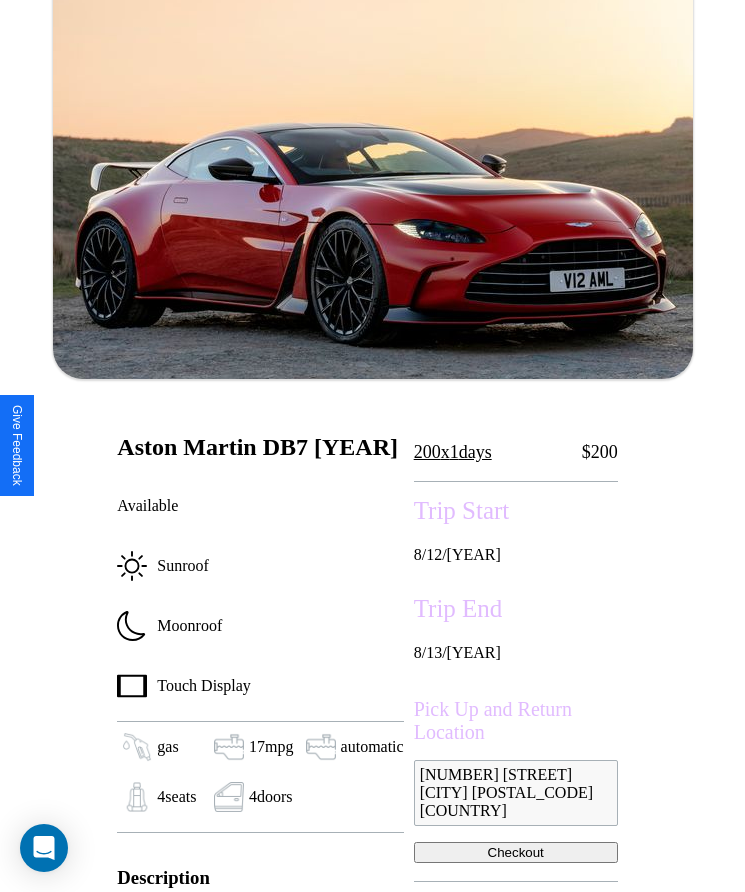 click on "[MM] / [DD] / [YEAR]" at bounding box center [516, 555] 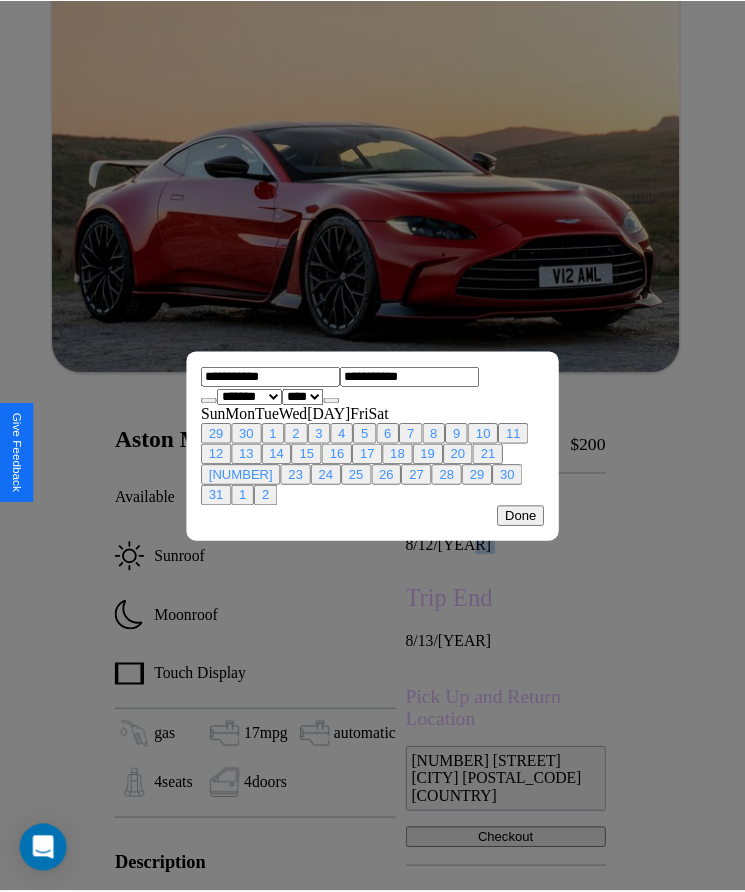 scroll, scrollTop: 0, scrollLeft: 0, axis: both 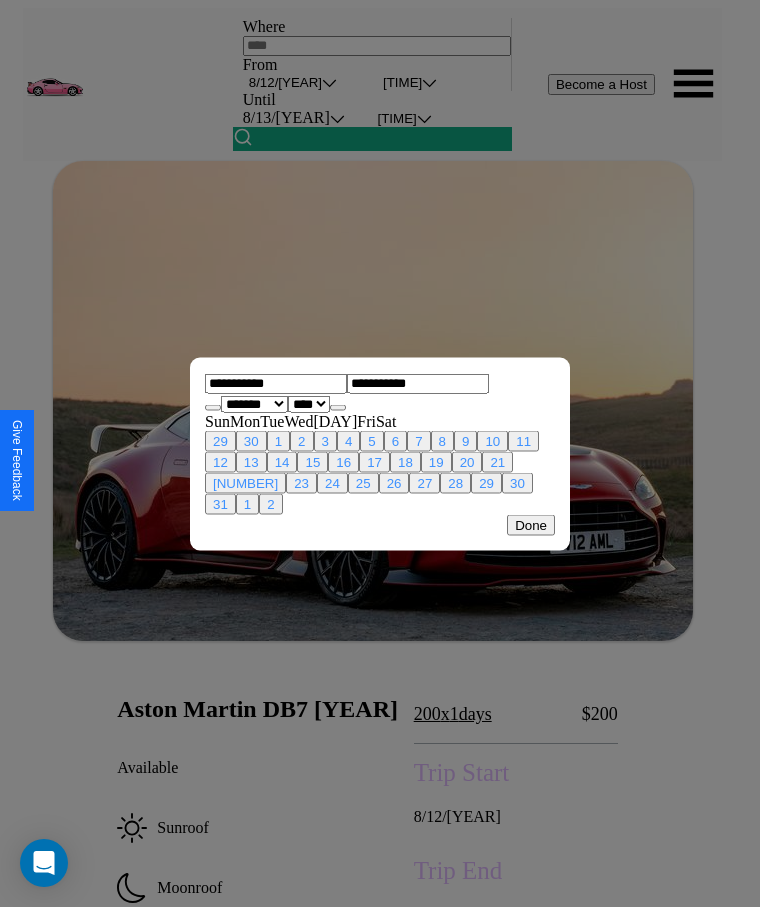 click at bounding box center (380, 453) 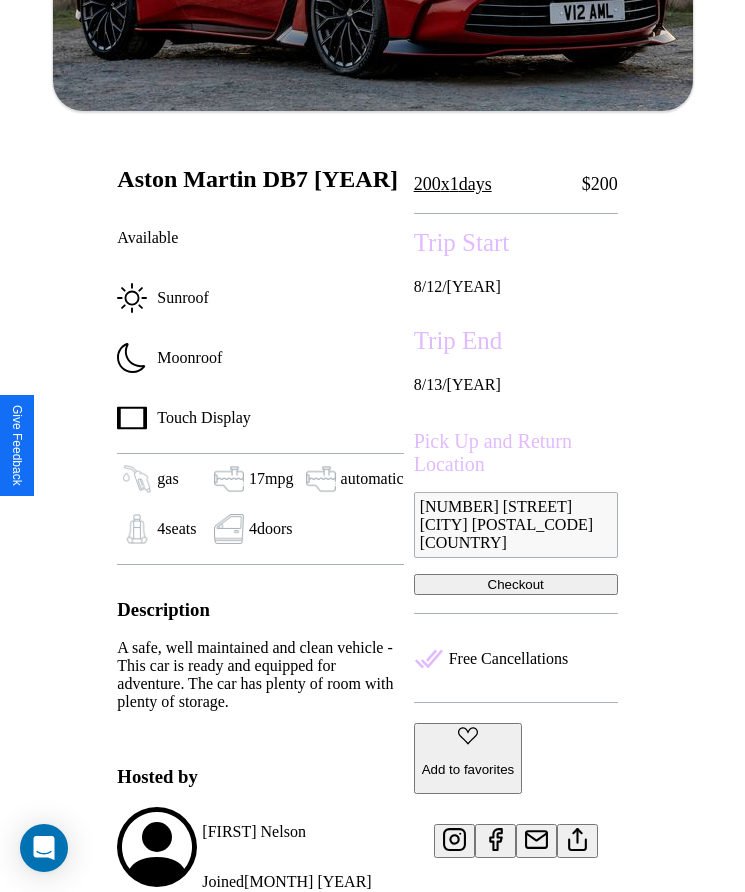 scroll, scrollTop: 540, scrollLeft: 0, axis: vertical 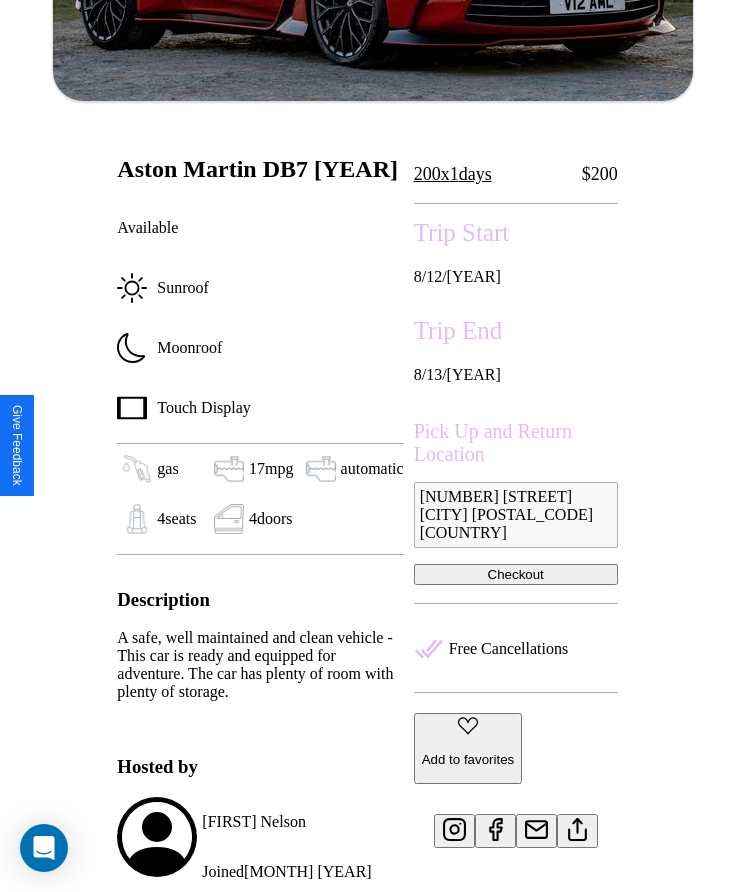 click on "Checkout" at bounding box center [516, 574] 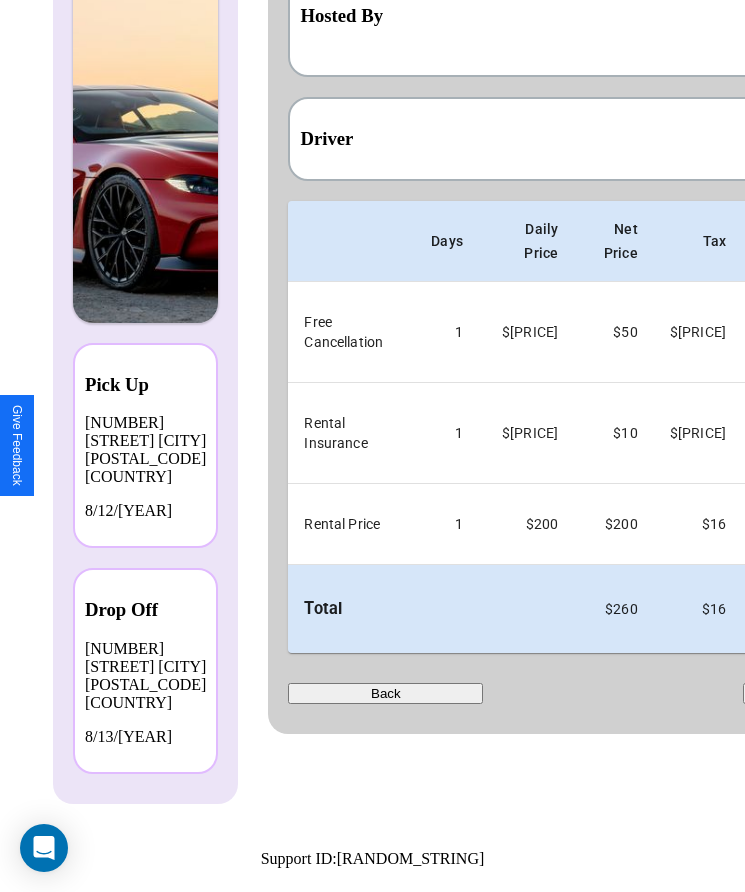 scroll, scrollTop: 0, scrollLeft: 0, axis: both 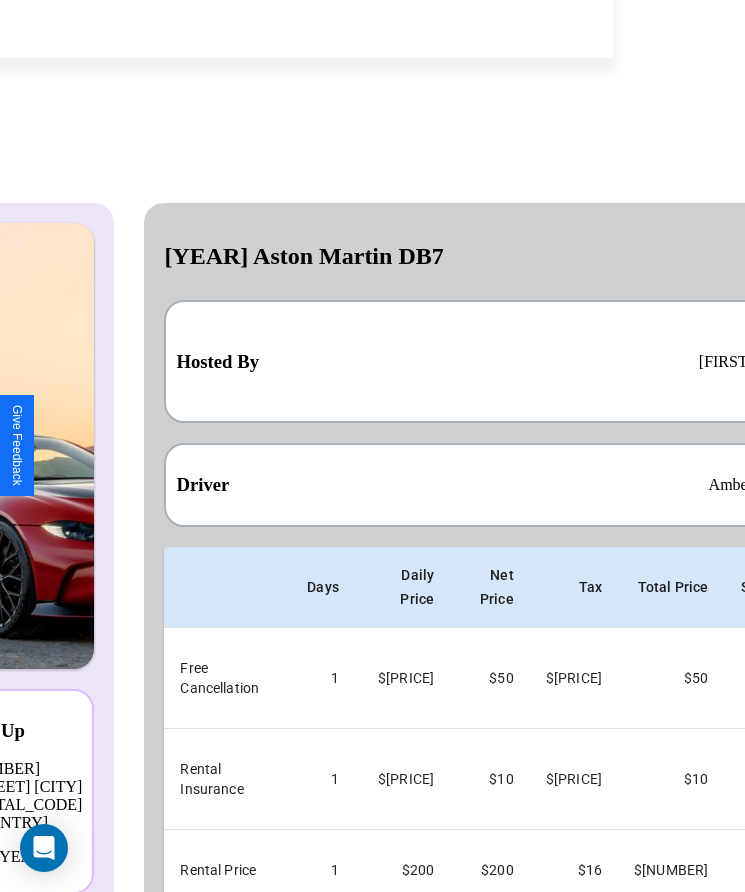 click on "Checkout" at bounding box center (716, 1039) 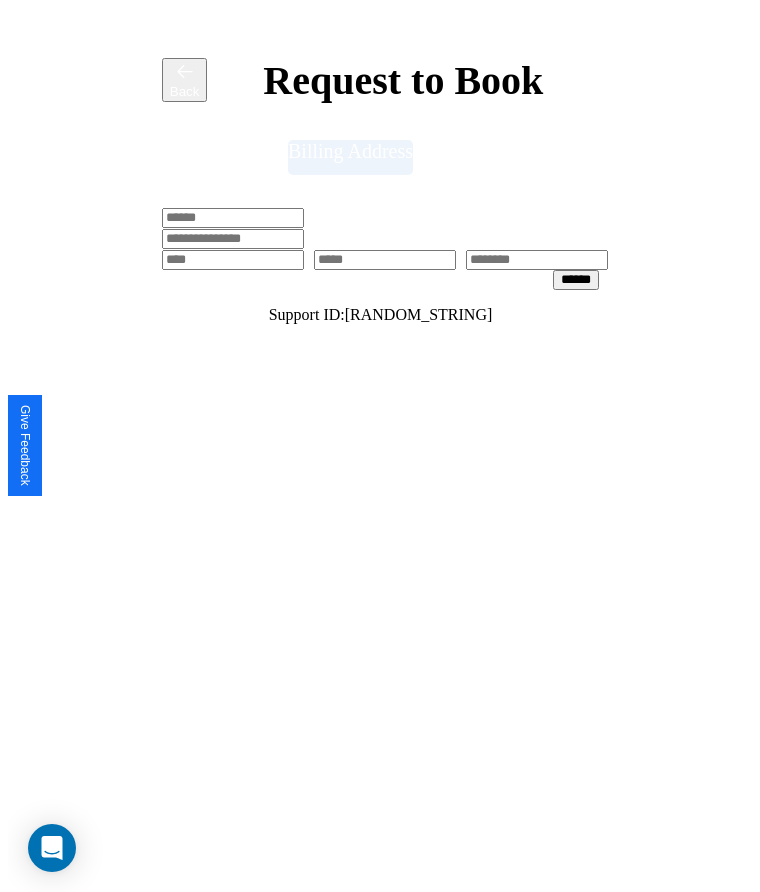 scroll, scrollTop: 0, scrollLeft: 0, axis: both 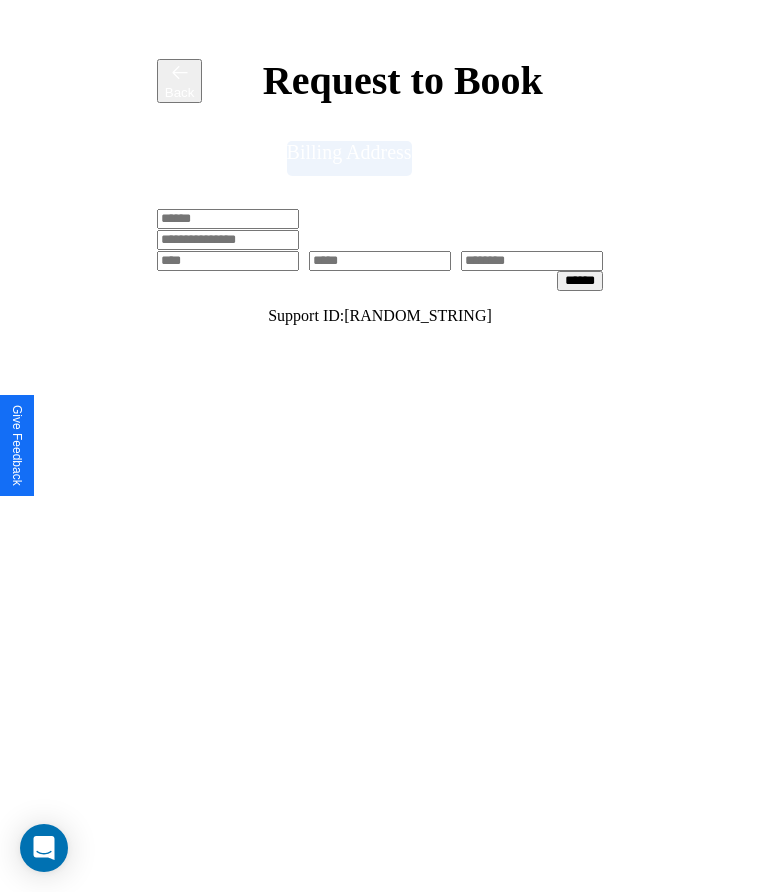 click at bounding box center [228, 219] 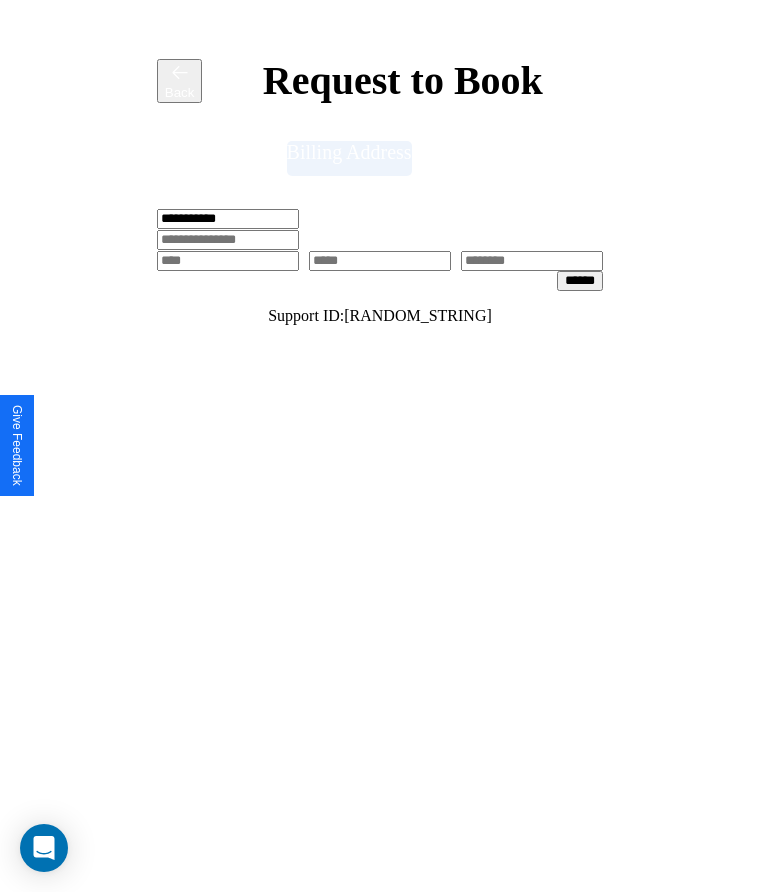 type on "**********" 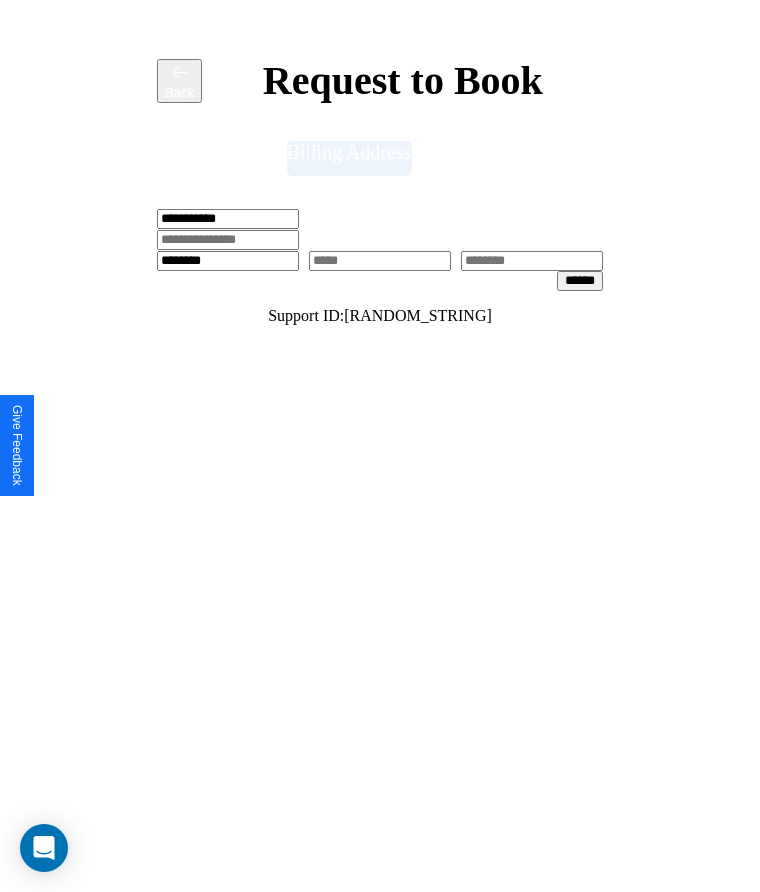 type on "********" 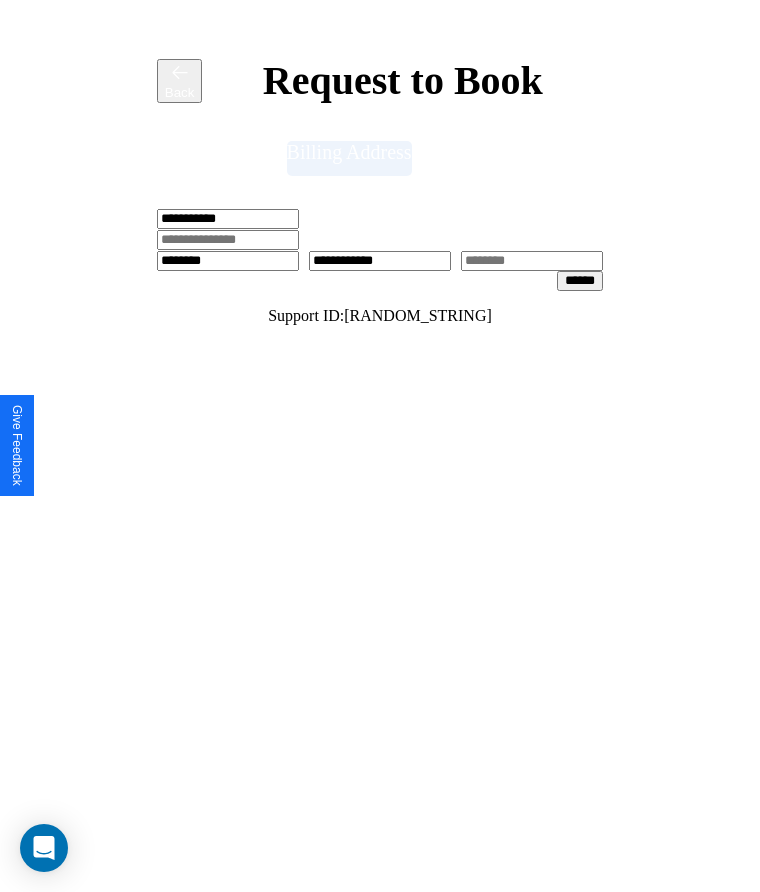 scroll, scrollTop: 0, scrollLeft: 309, axis: horizontal 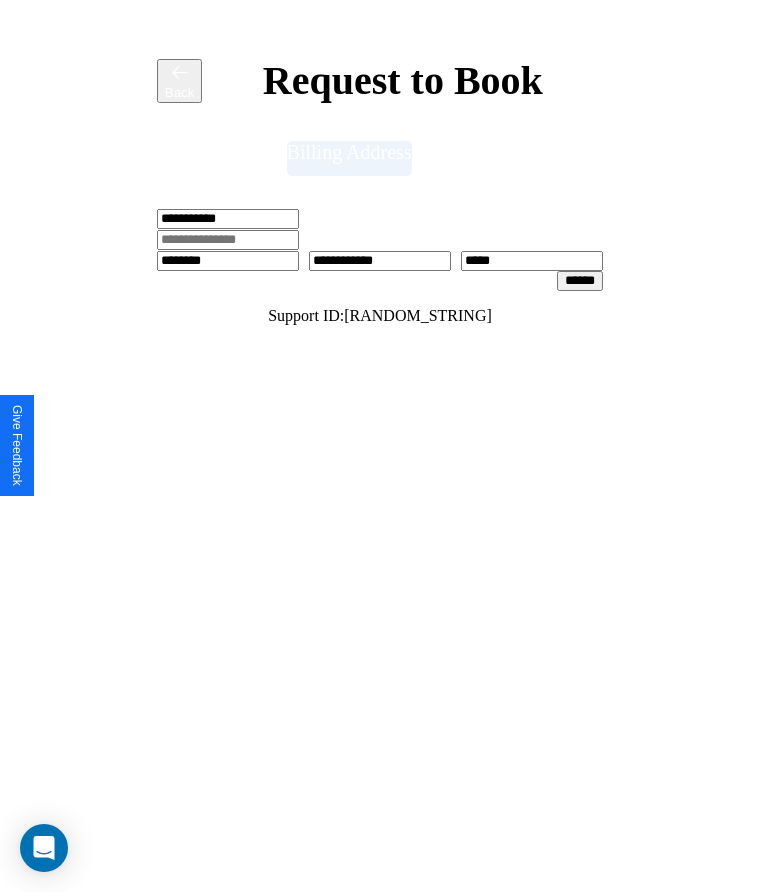 type on "*****" 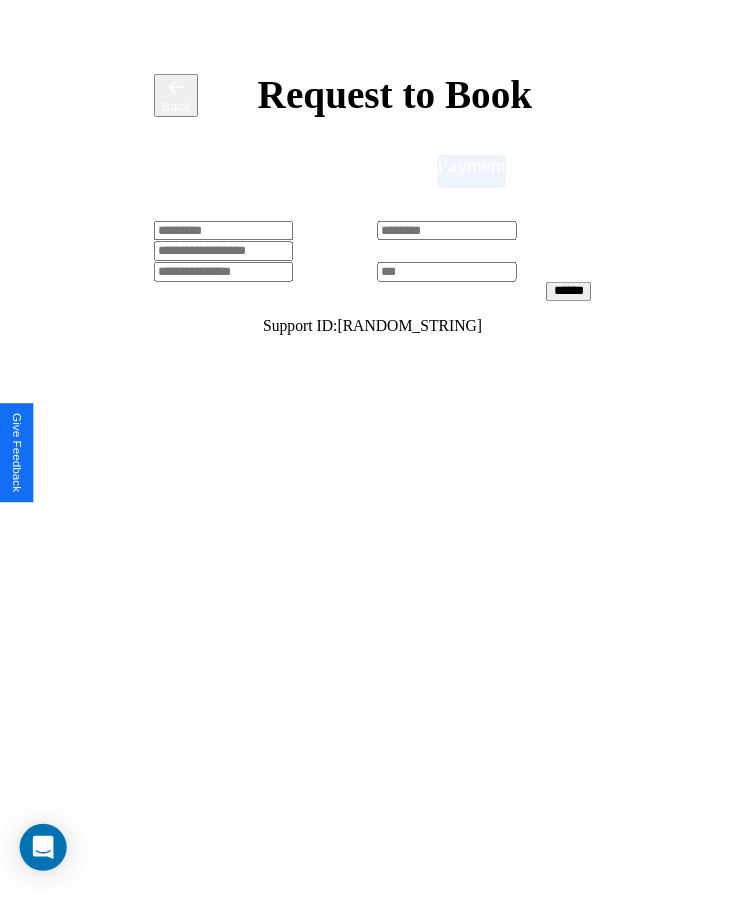 scroll, scrollTop: 0, scrollLeft: 0, axis: both 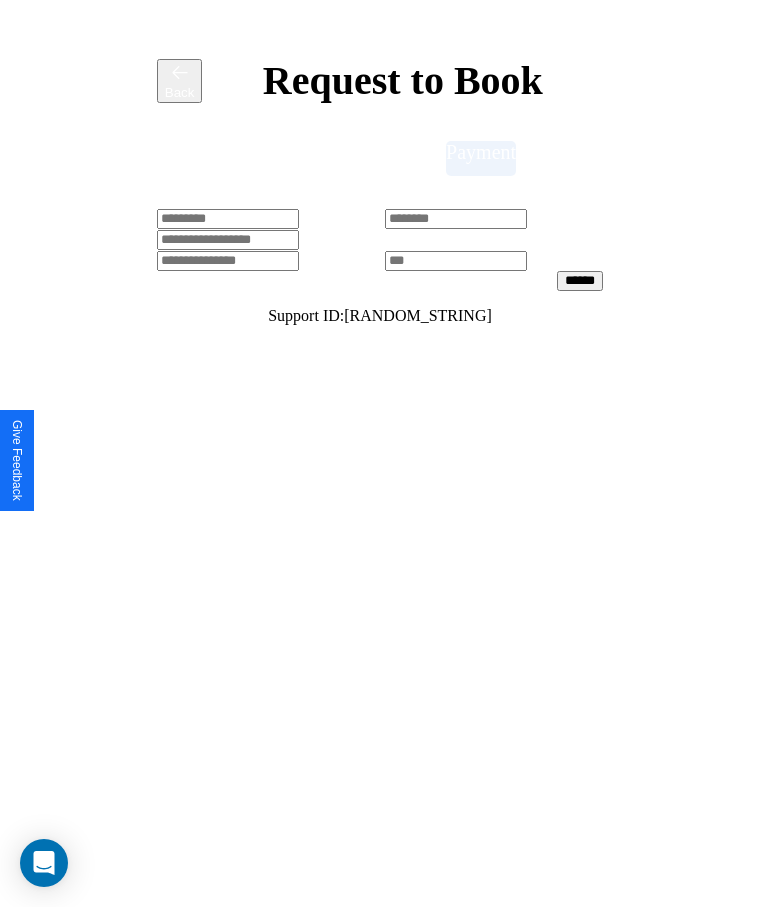 click at bounding box center [228, 219] 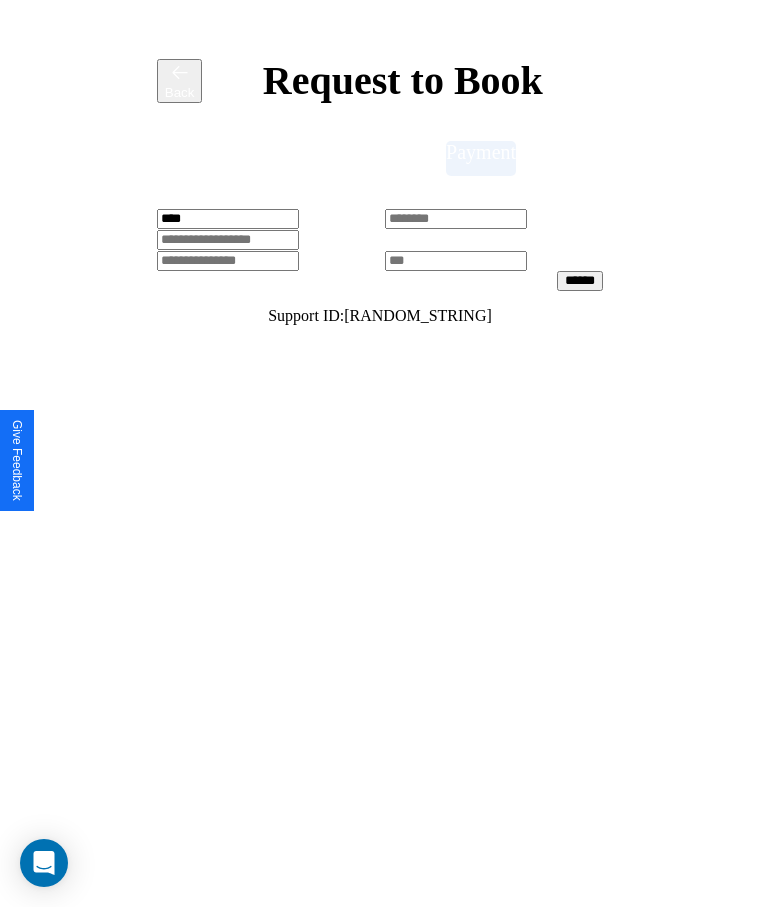 type on "****" 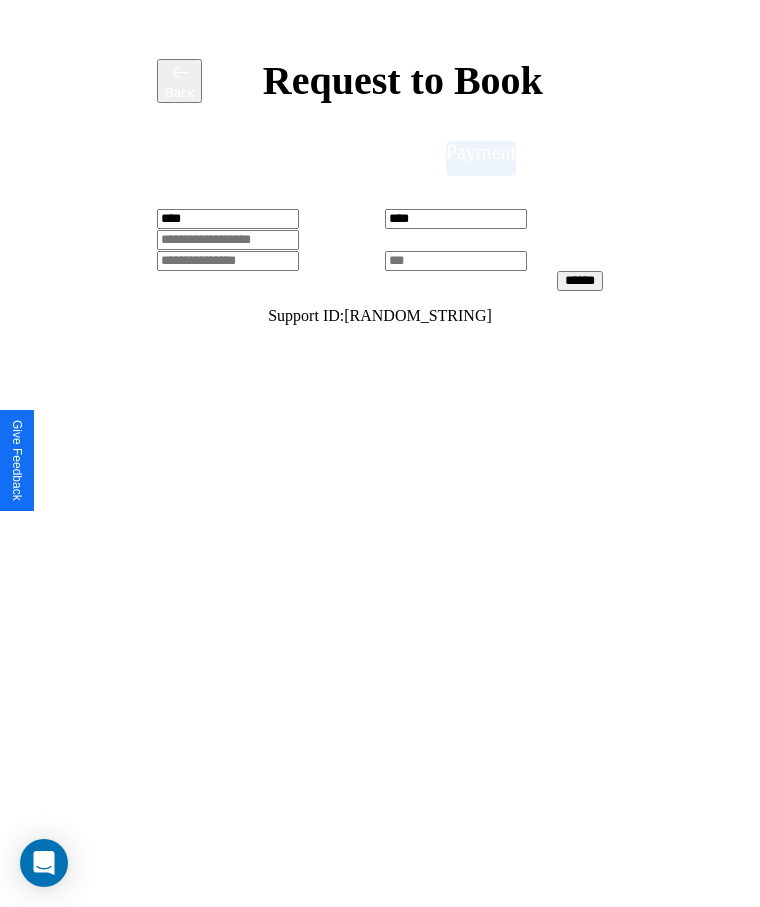 type on "****" 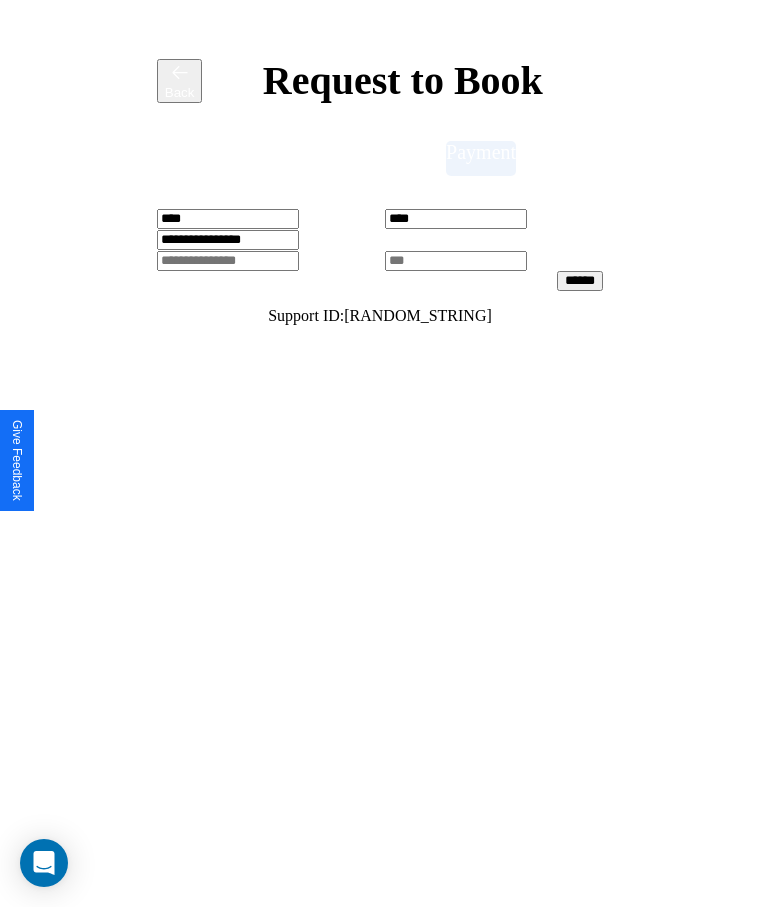 type on "**********" 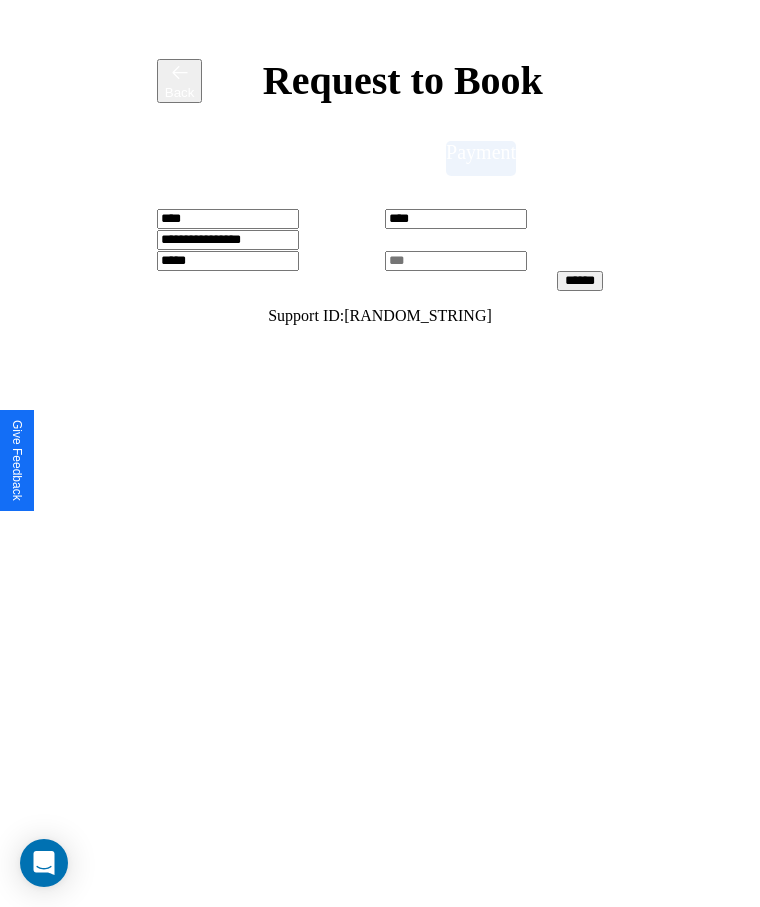 type on "*****" 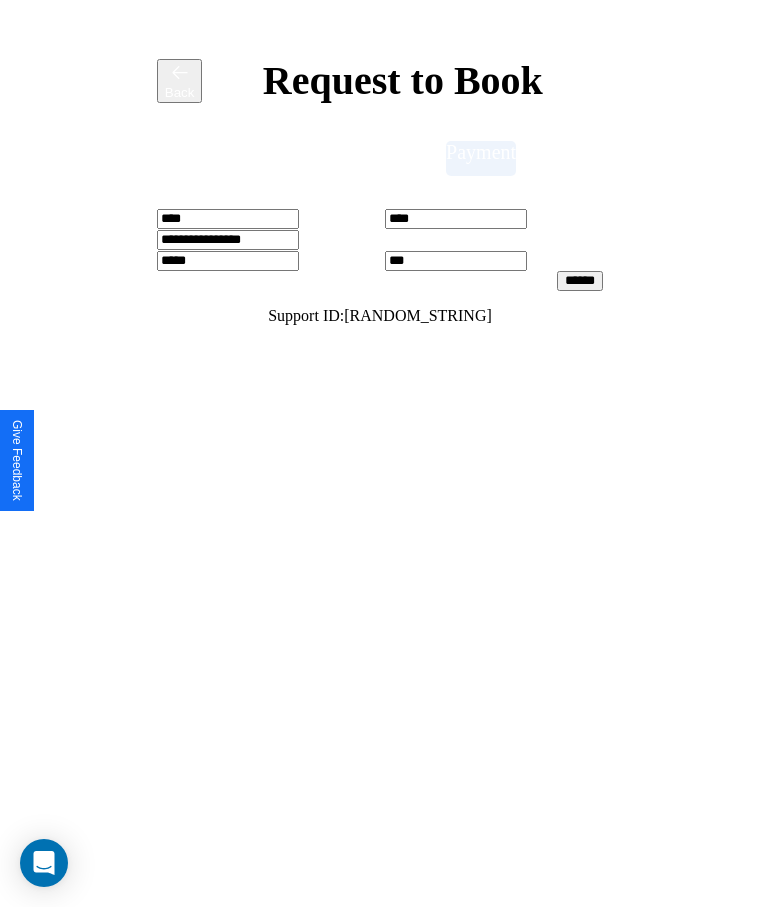 type on "***" 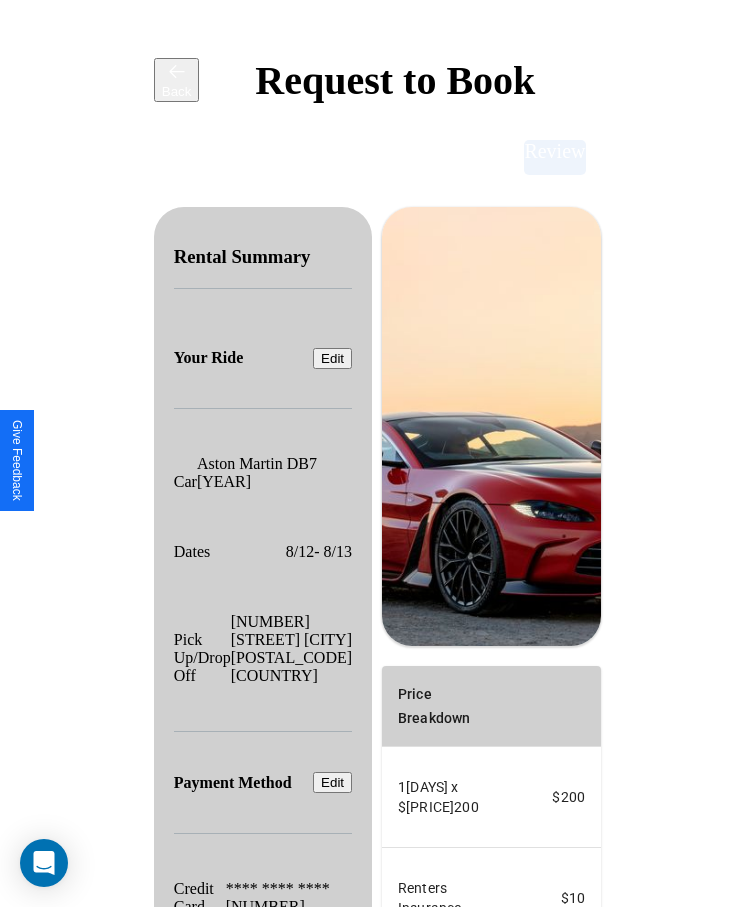 click on "Promo Code" at bounding box center [427, 1175] 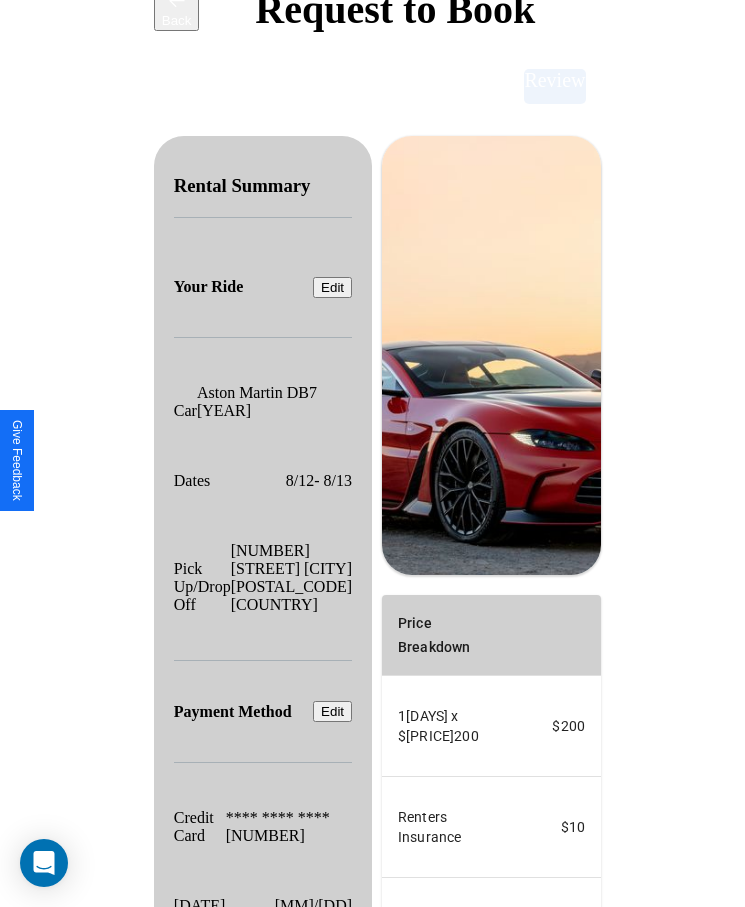 scroll, scrollTop: 137, scrollLeft: 0, axis: vertical 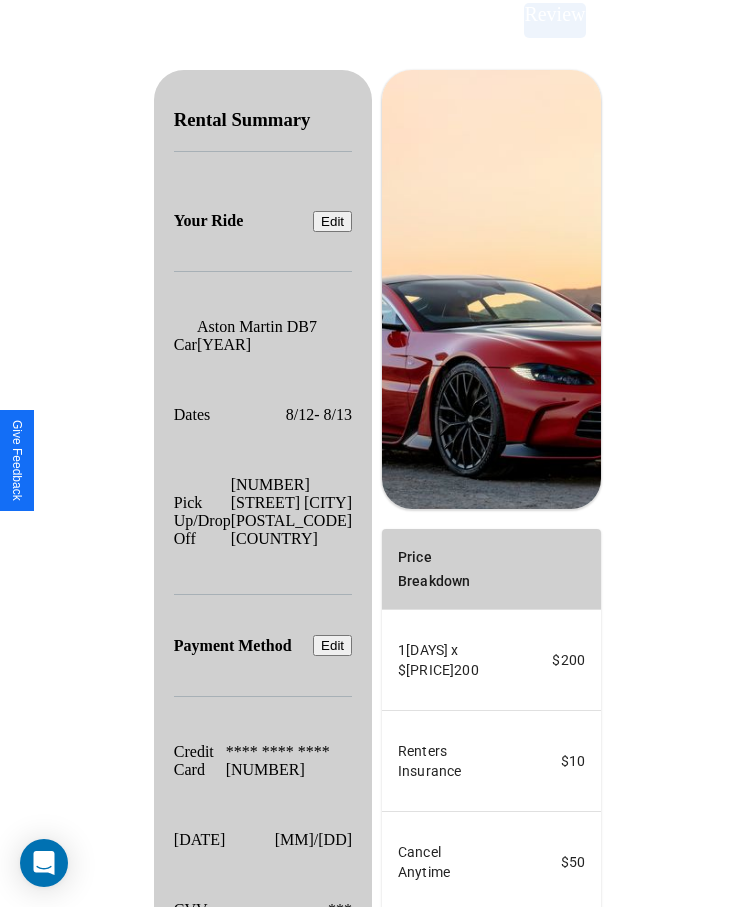click on "Confirm & Submit" at bounding box center (541, 1192) 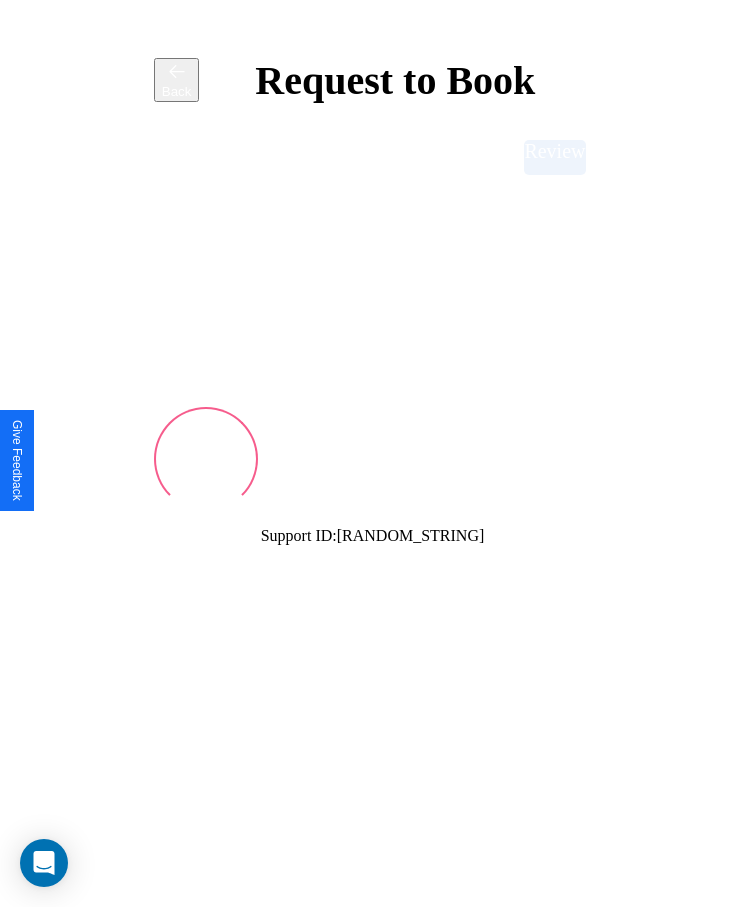 scroll, scrollTop: 0, scrollLeft: 0, axis: both 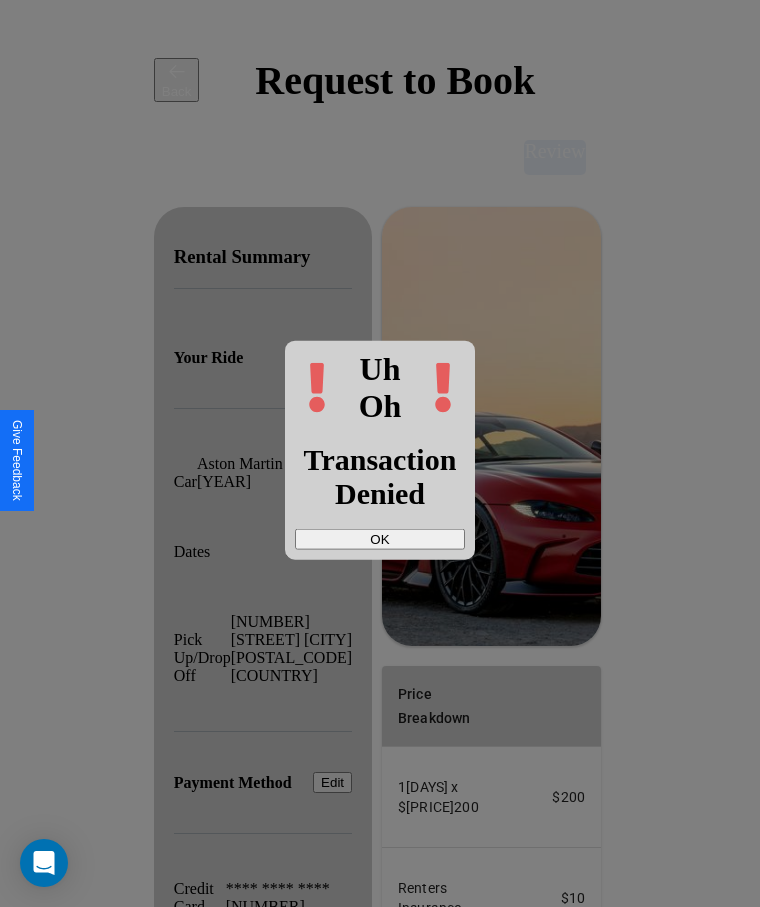 click on "OK" at bounding box center [380, 538] 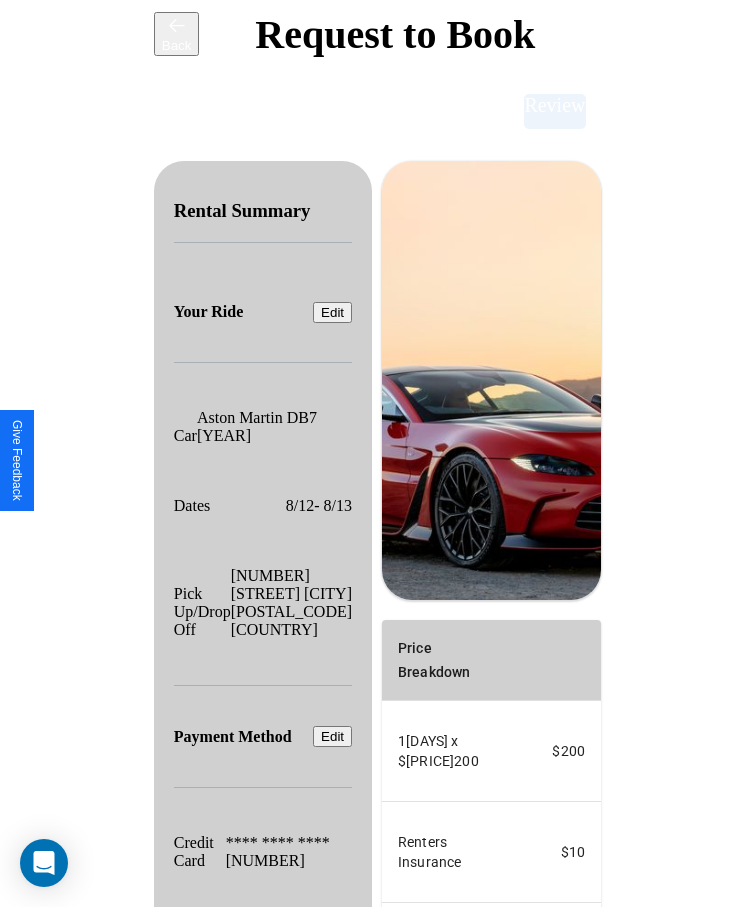 scroll, scrollTop: 0, scrollLeft: 0, axis: both 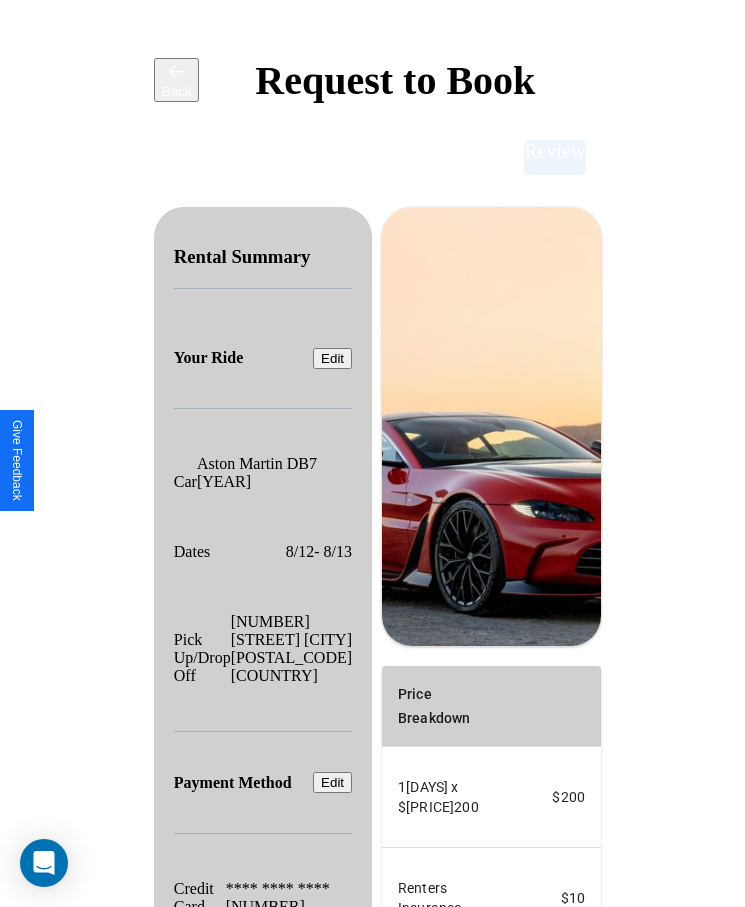 click on "Billing Address" at bounding box center [330, 157] 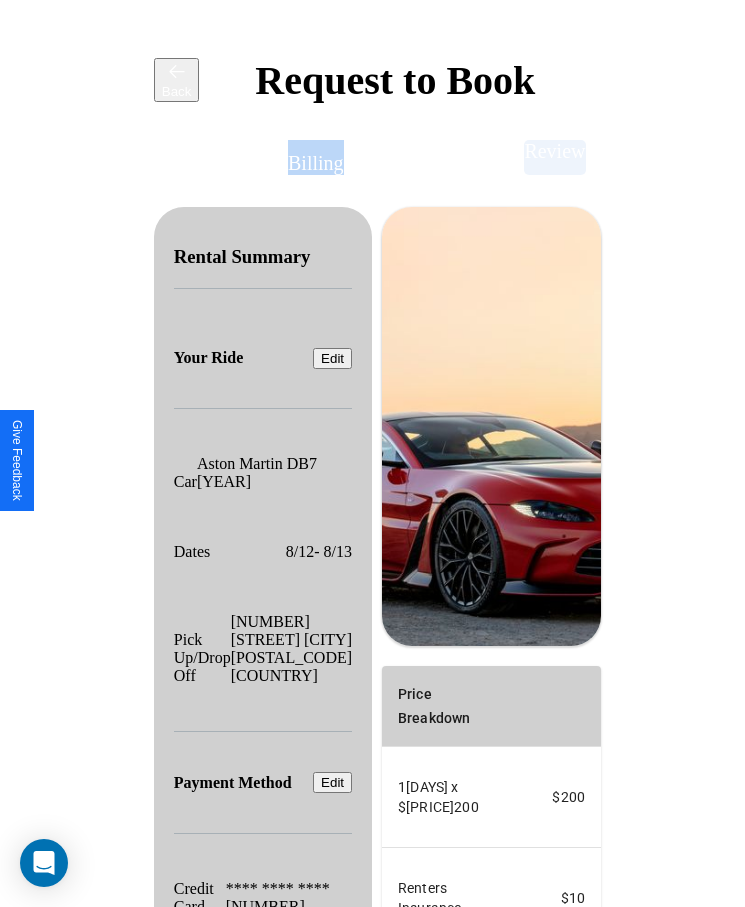click on "Billing Address" at bounding box center [330, 157] 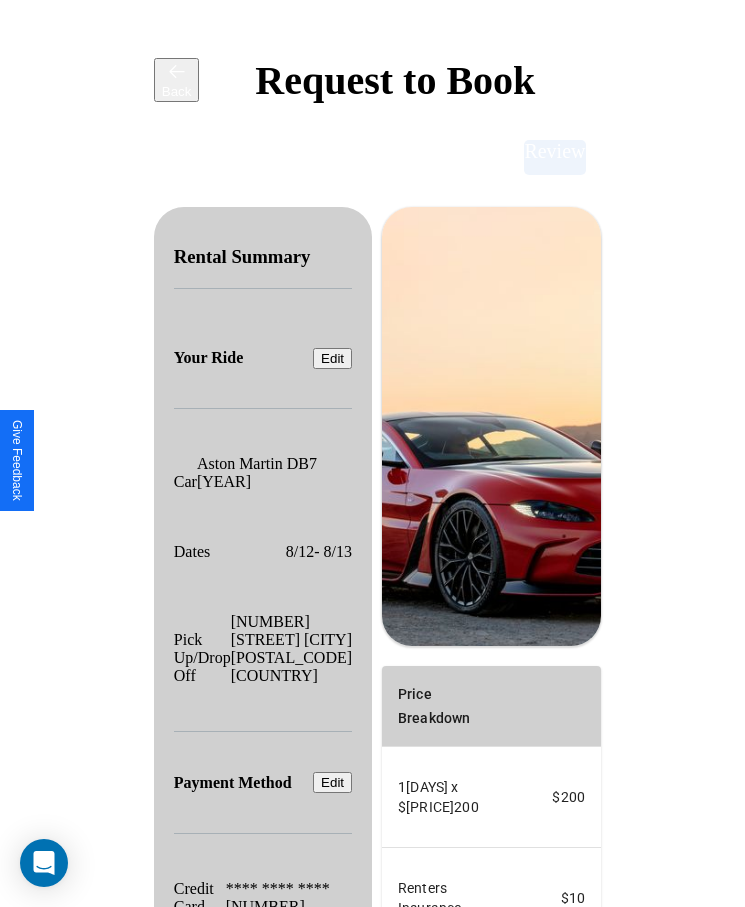 click on "Billing Address" at bounding box center [330, 157] 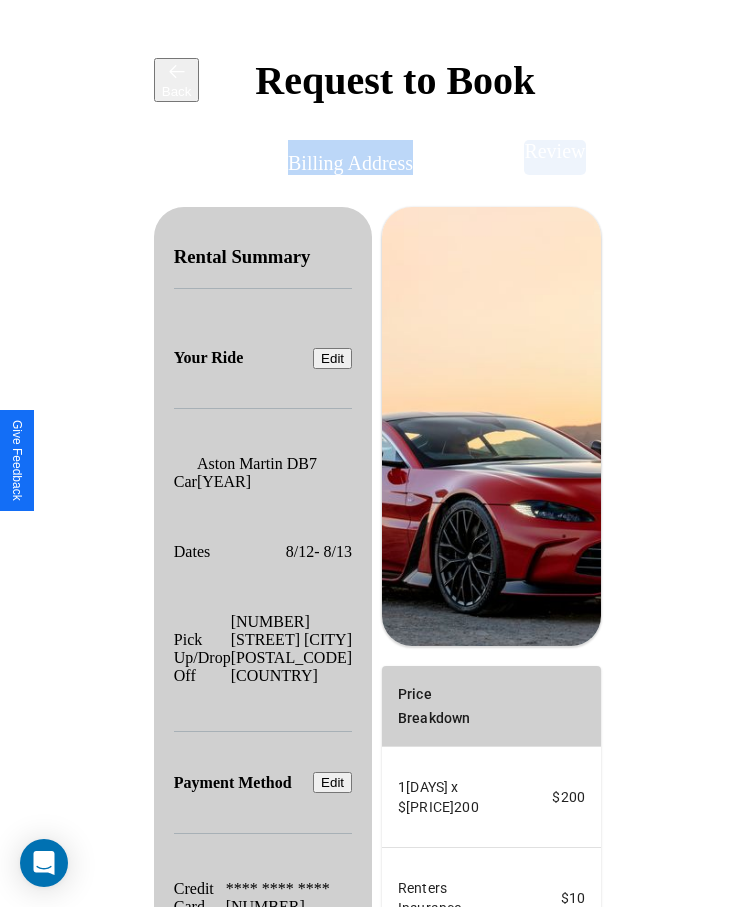 click on "Billing Address" at bounding box center (330, 157) 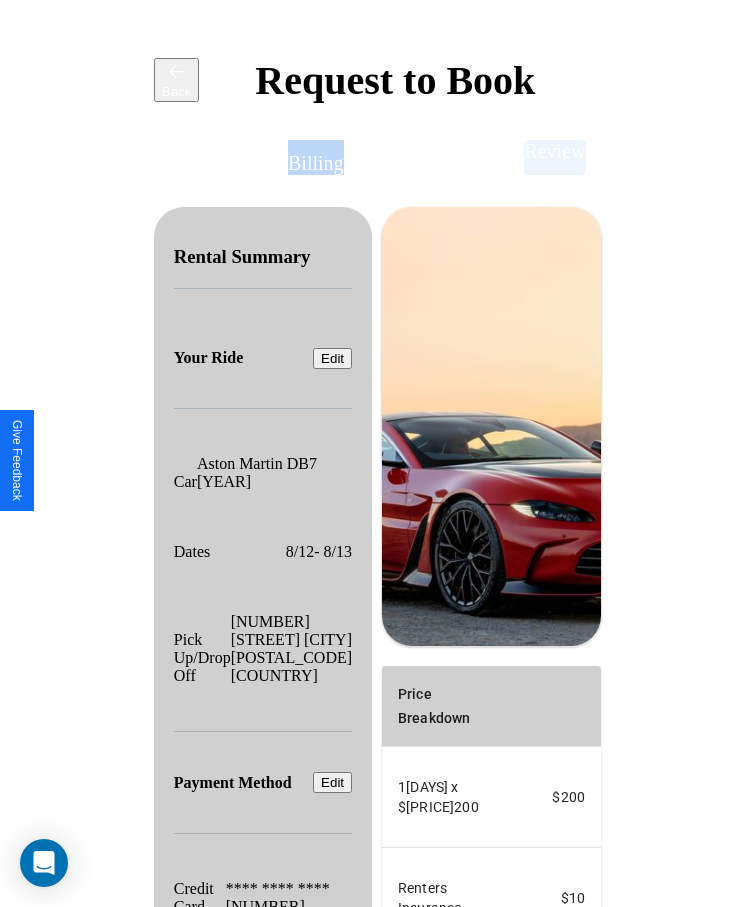 click on "Billing Address" at bounding box center [330, 157] 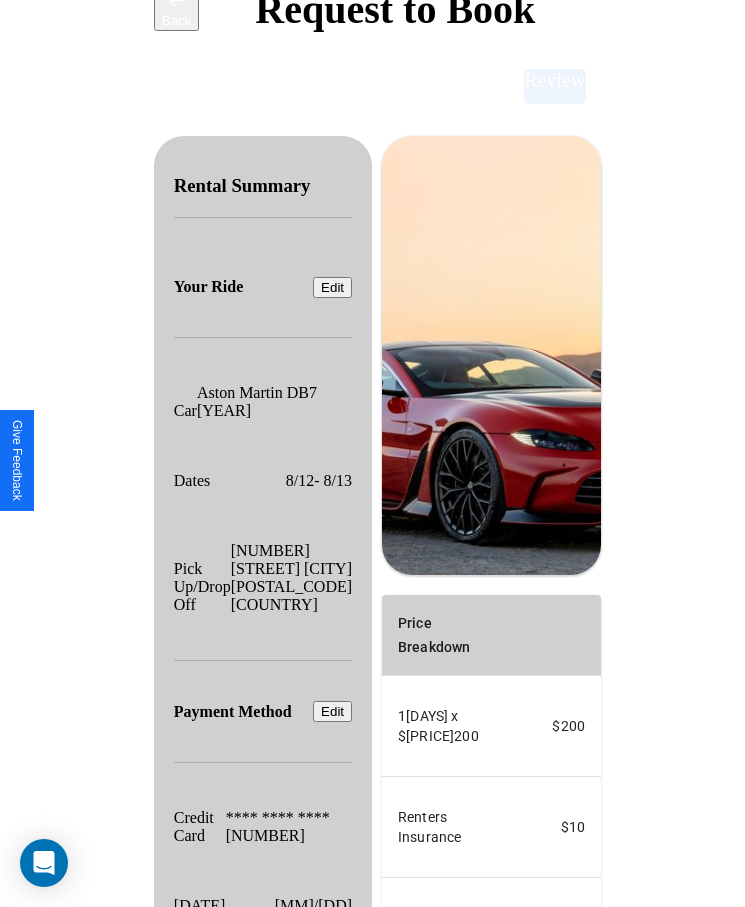 scroll, scrollTop: 137, scrollLeft: 0, axis: vertical 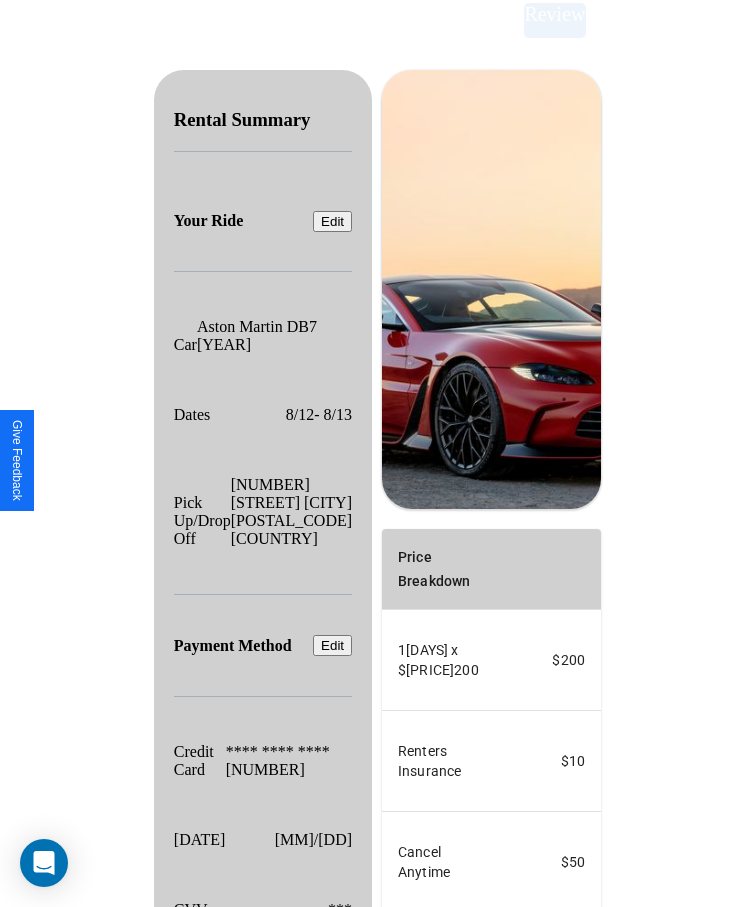 click on "Confirm & Submit" at bounding box center [541, 1192] 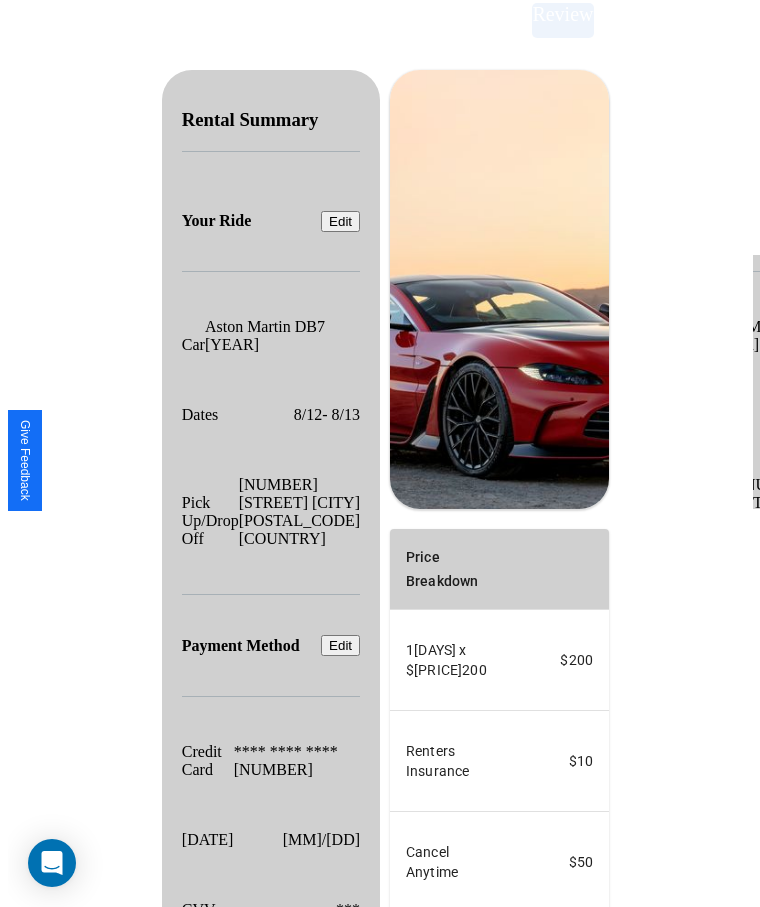 scroll, scrollTop: 0, scrollLeft: 0, axis: both 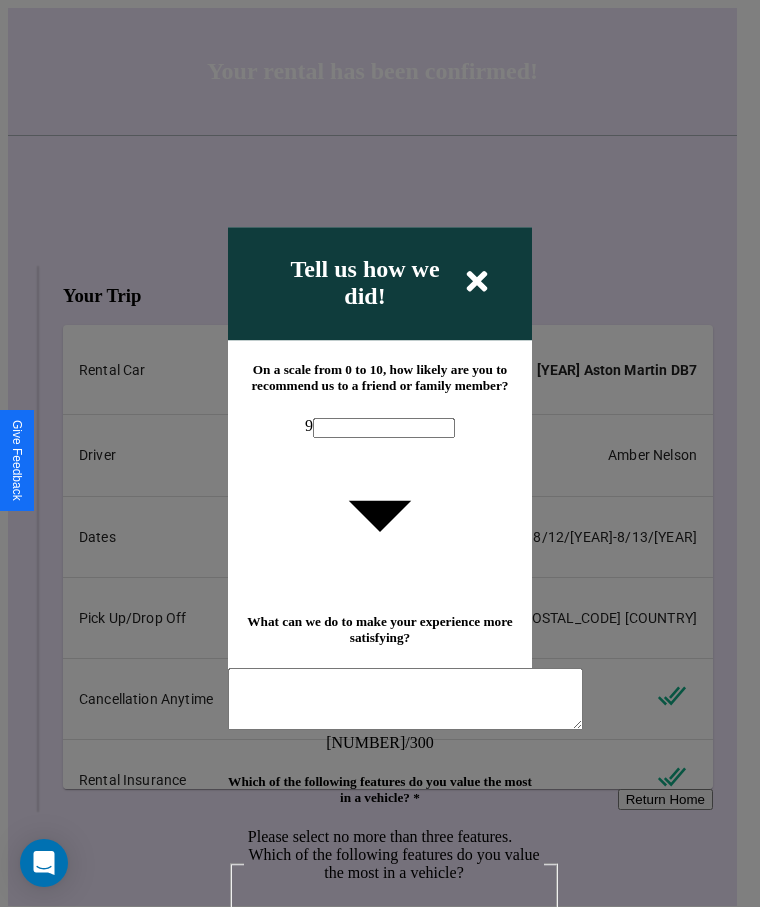 click on "9" at bounding box center [380, 427] 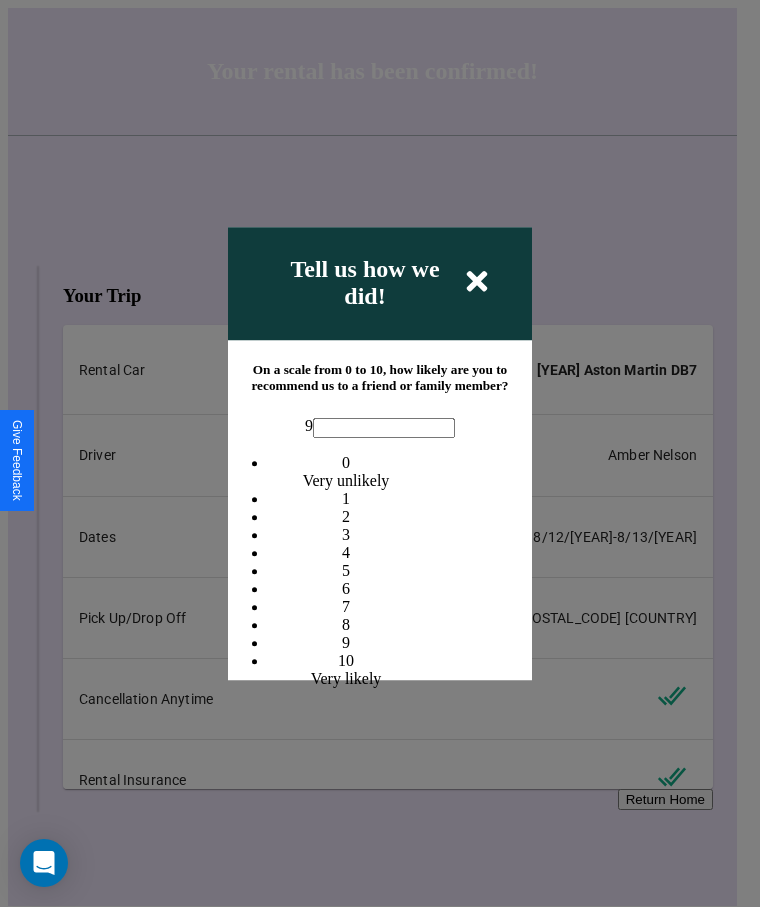 click on "4" at bounding box center (346, 552) 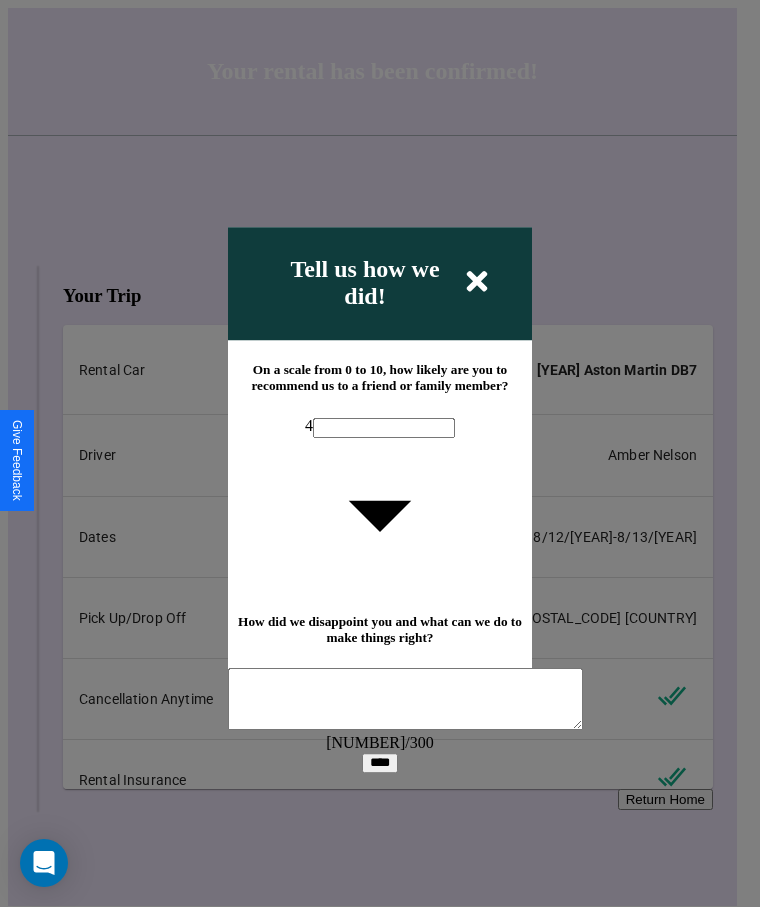 click at bounding box center [405, 699] 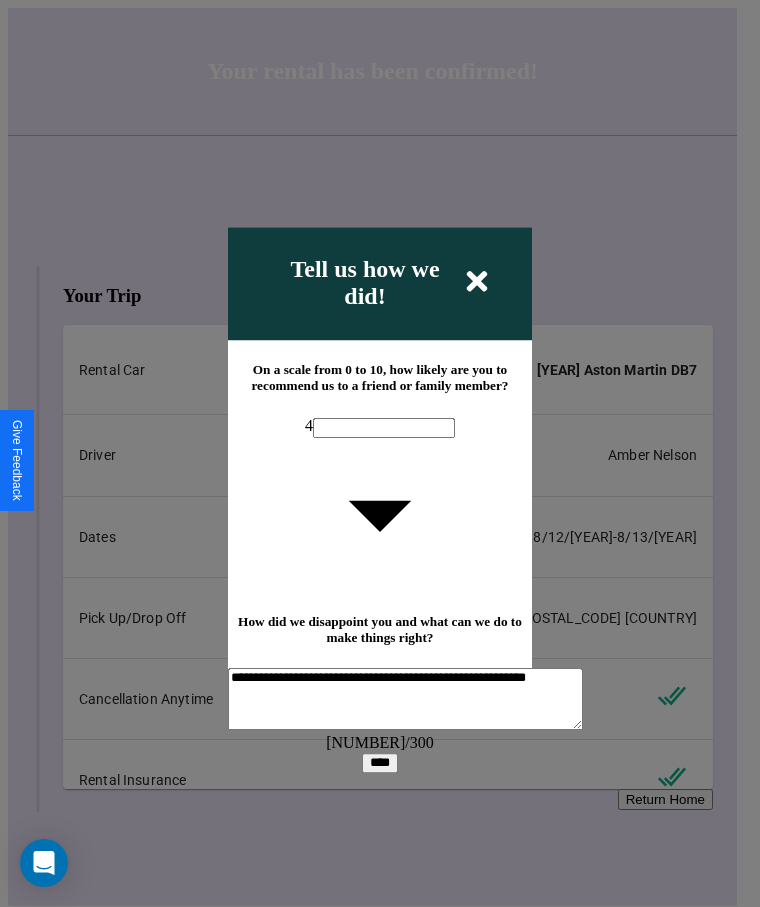 scroll, scrollTop: 6, scrollLeft: 0, axis: vertical 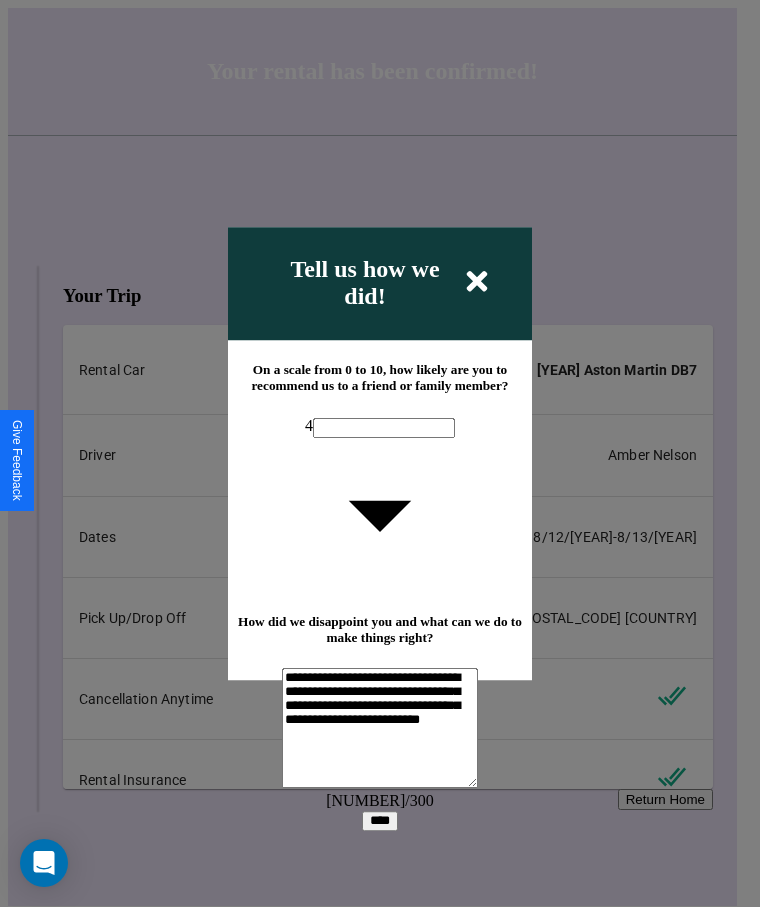 type on "**********" 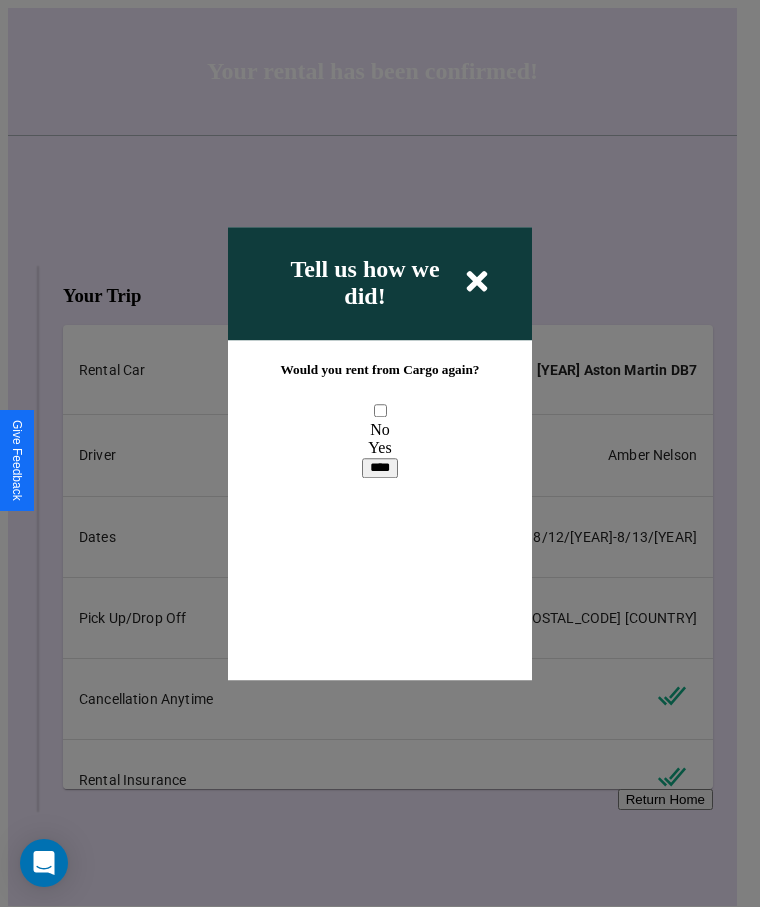 scroll, scrollTop: 0, scrollLeft: 0, axis: both 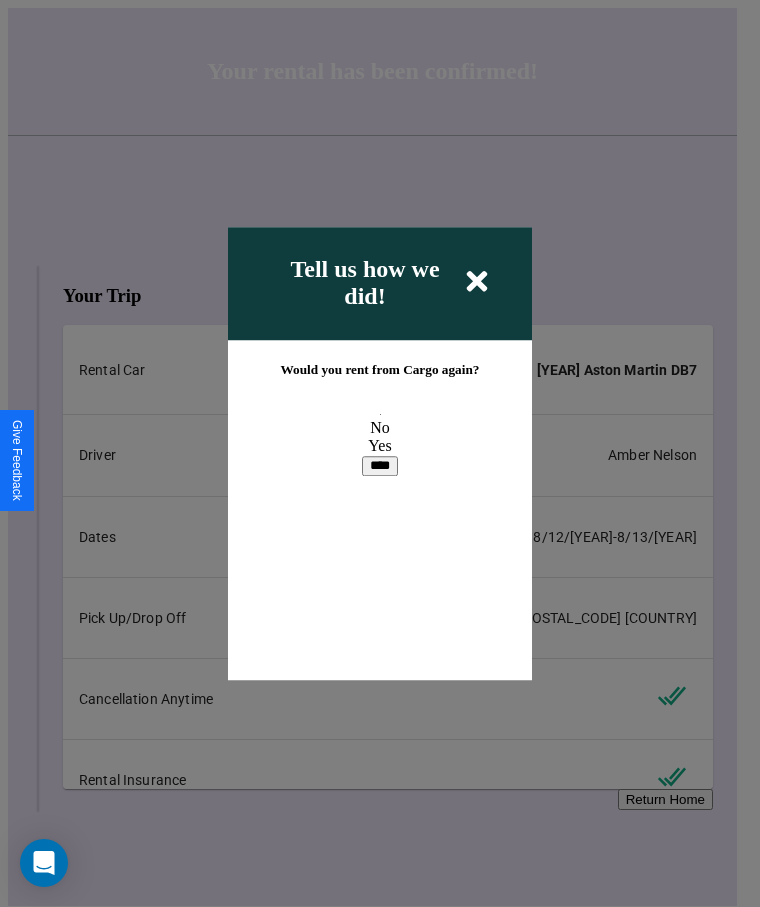 click on "No" at bounding box center [380, 427] 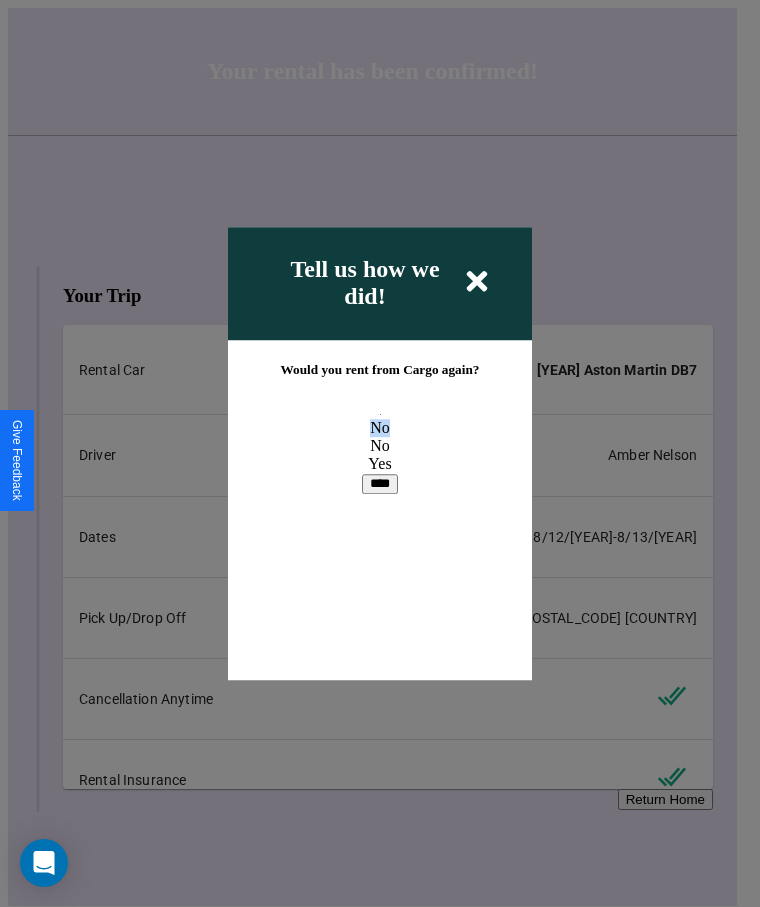 click on "****" at bounding box center (380, 484) 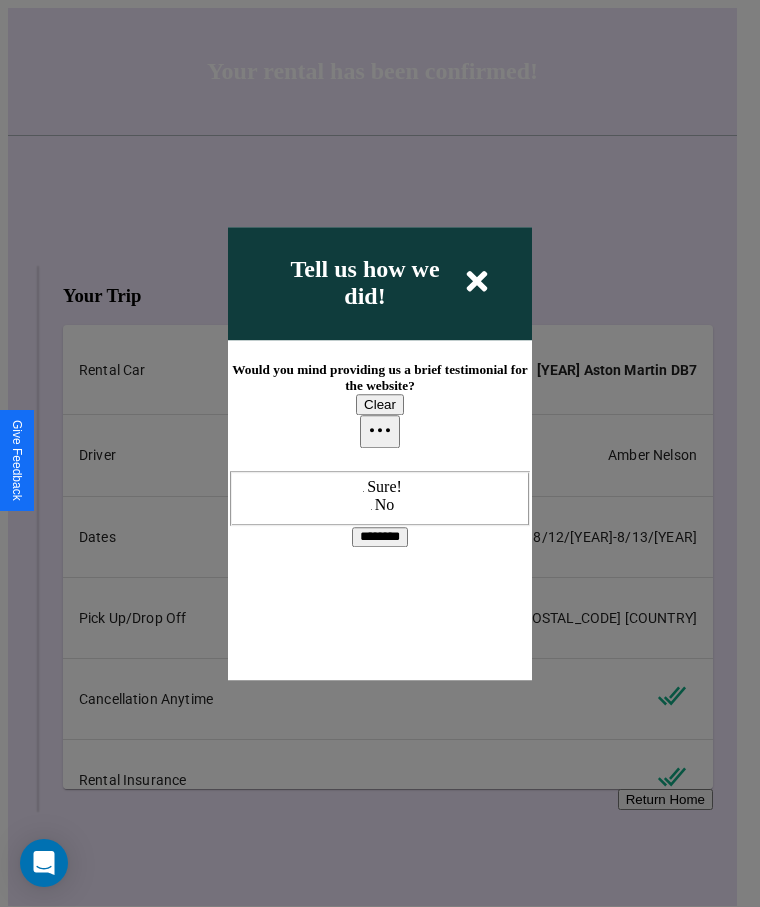 click at bounding box center (367, 487) 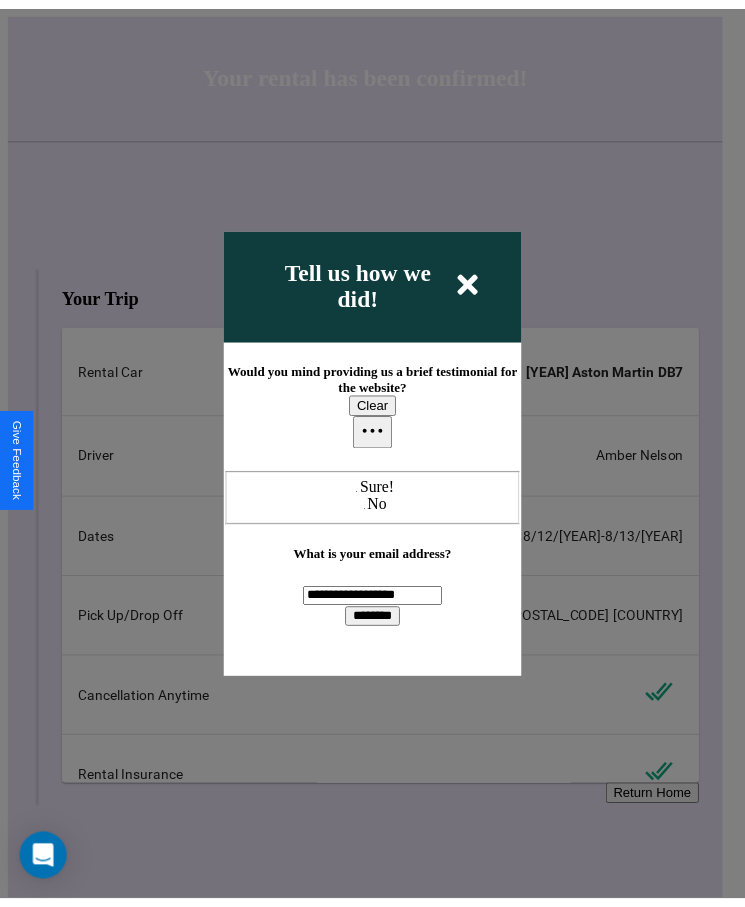 scroll, scrollTop: 59, scrollLeft: 0, axis: vertical 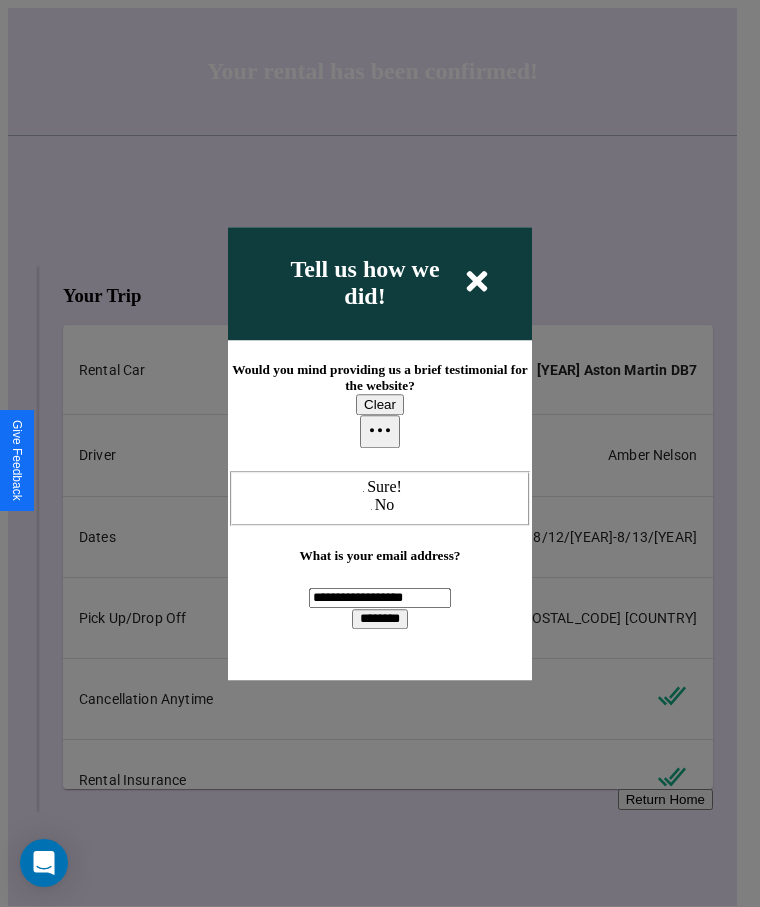 type on "**********" 